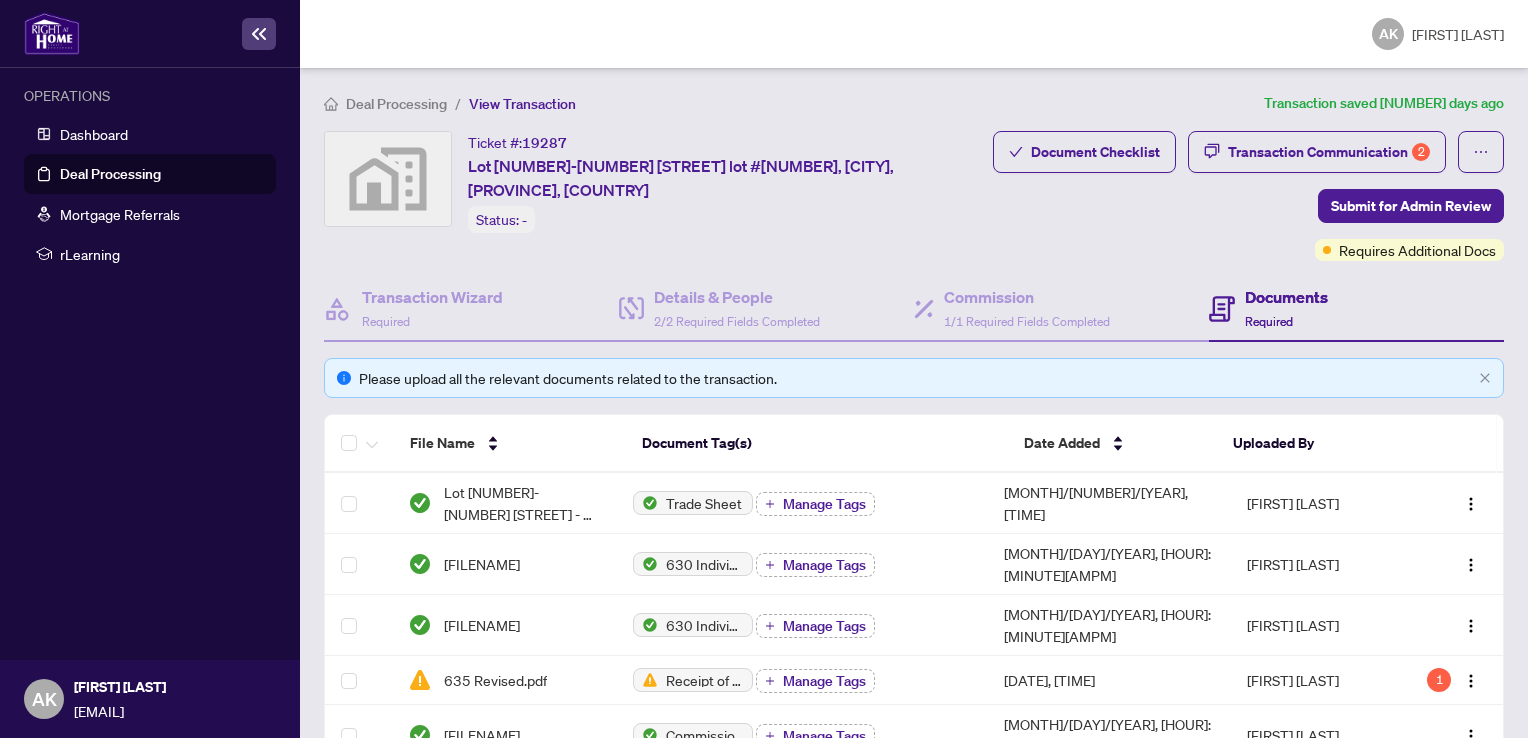 scroll, scrollTop: 0, scrollLeft: 0, axis: both 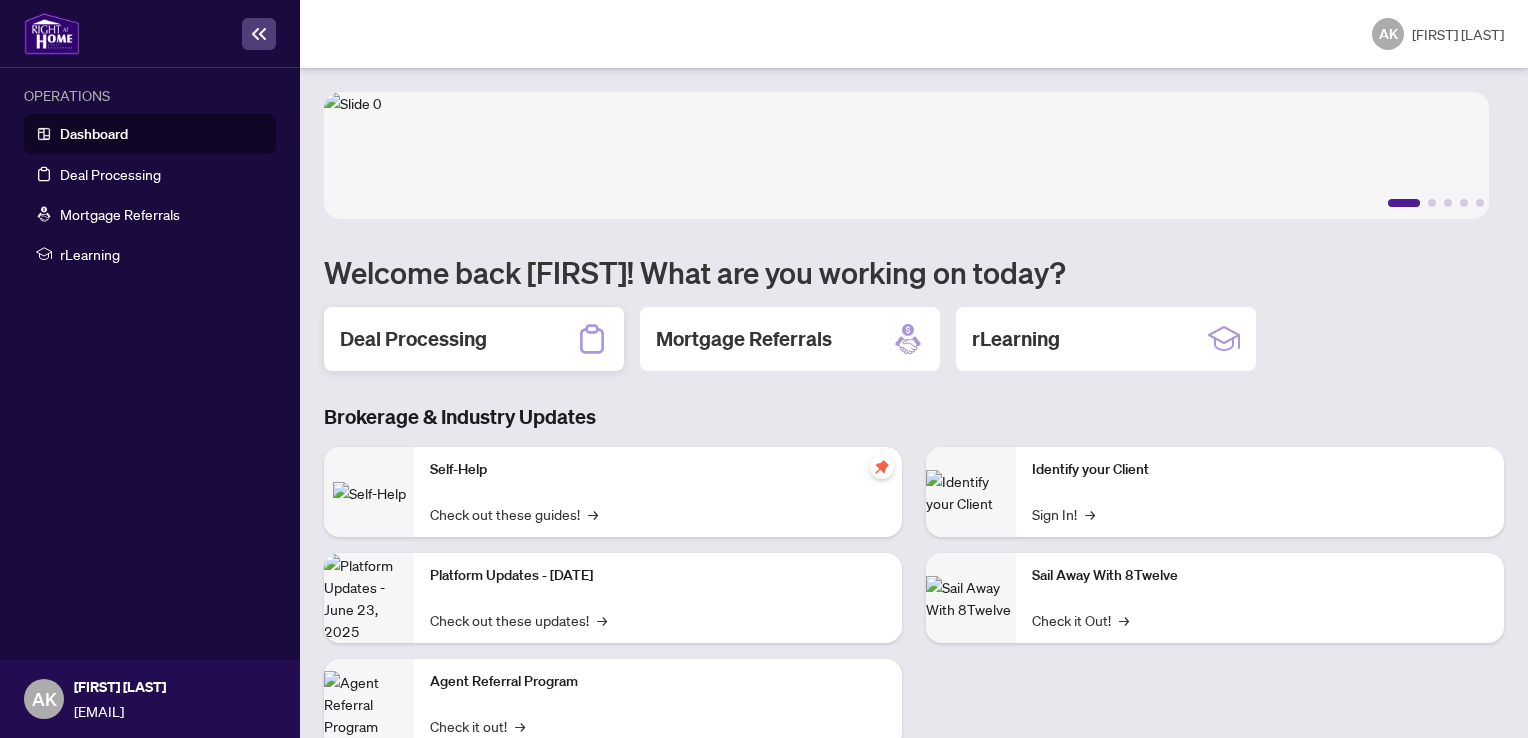 click on "Deal Processing" at bounding box center (474, 339) 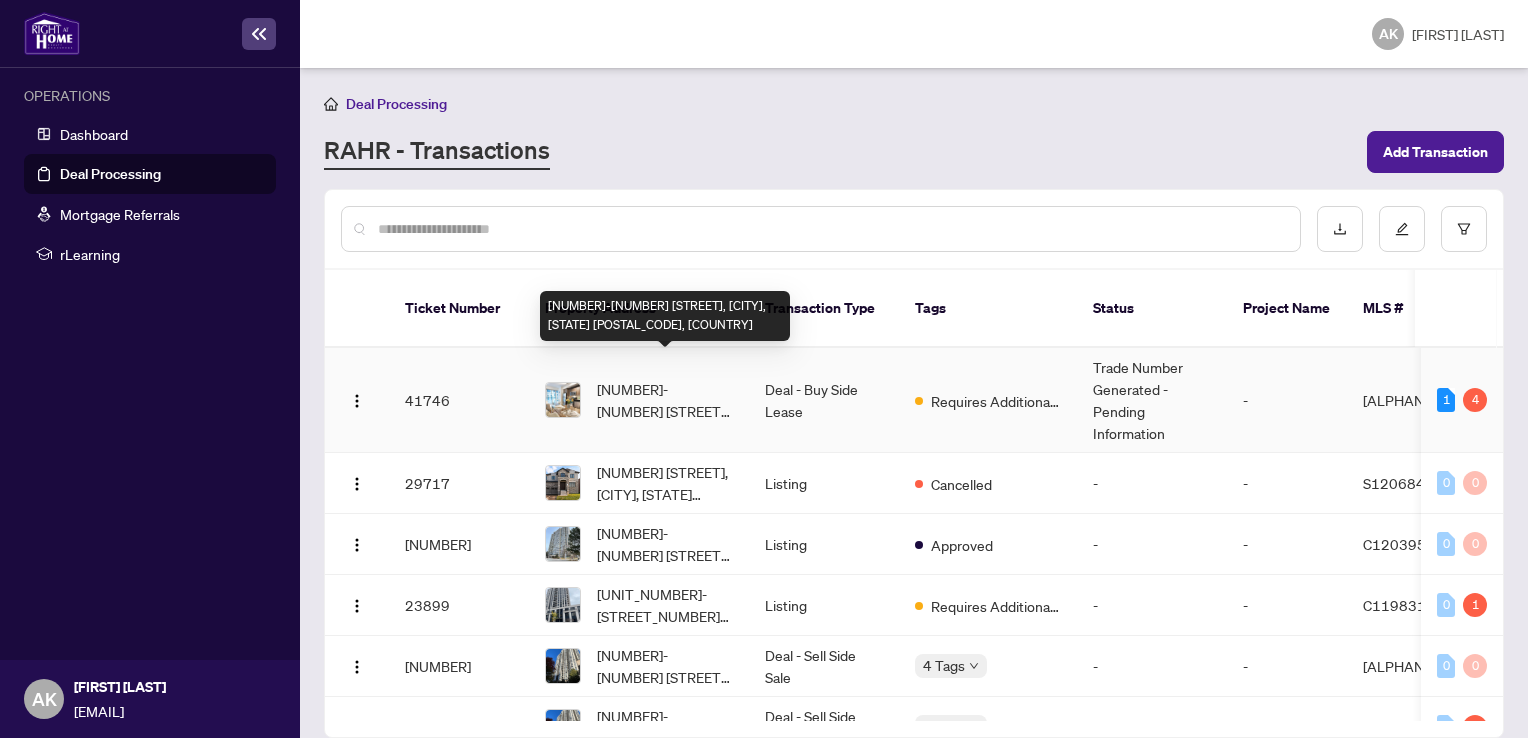 click on "[PROPERTY ADDRESS], [CITY], [STATE] [POSTAL CODE], [COUNTRY]" at bounding box center [665, 400] 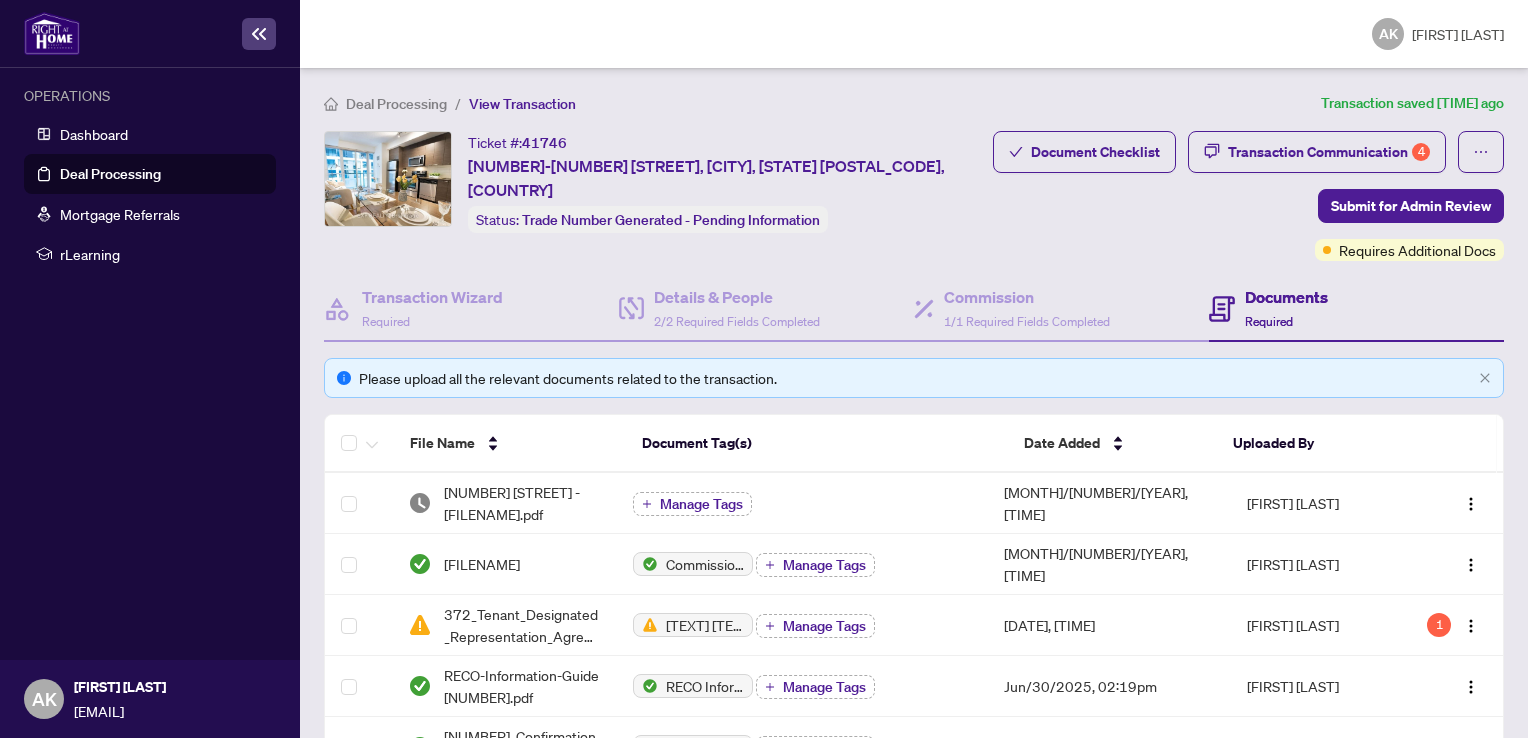 scroll, scrollTop: 100, scrollLeft: 0, axis: vertical 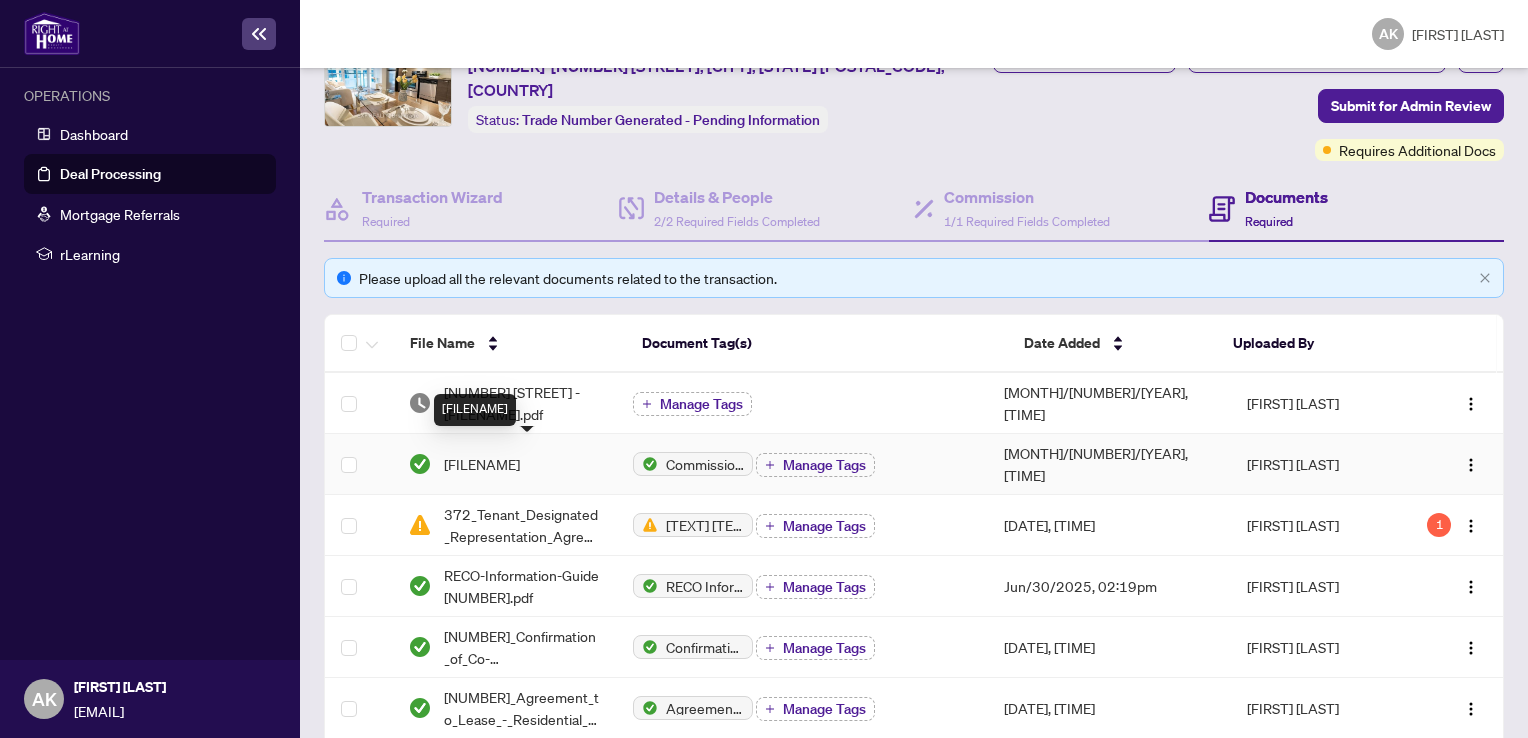click on "[PROPERTY ADDRESS] - INVOICE.pdf" at bounding box center [482, 464] 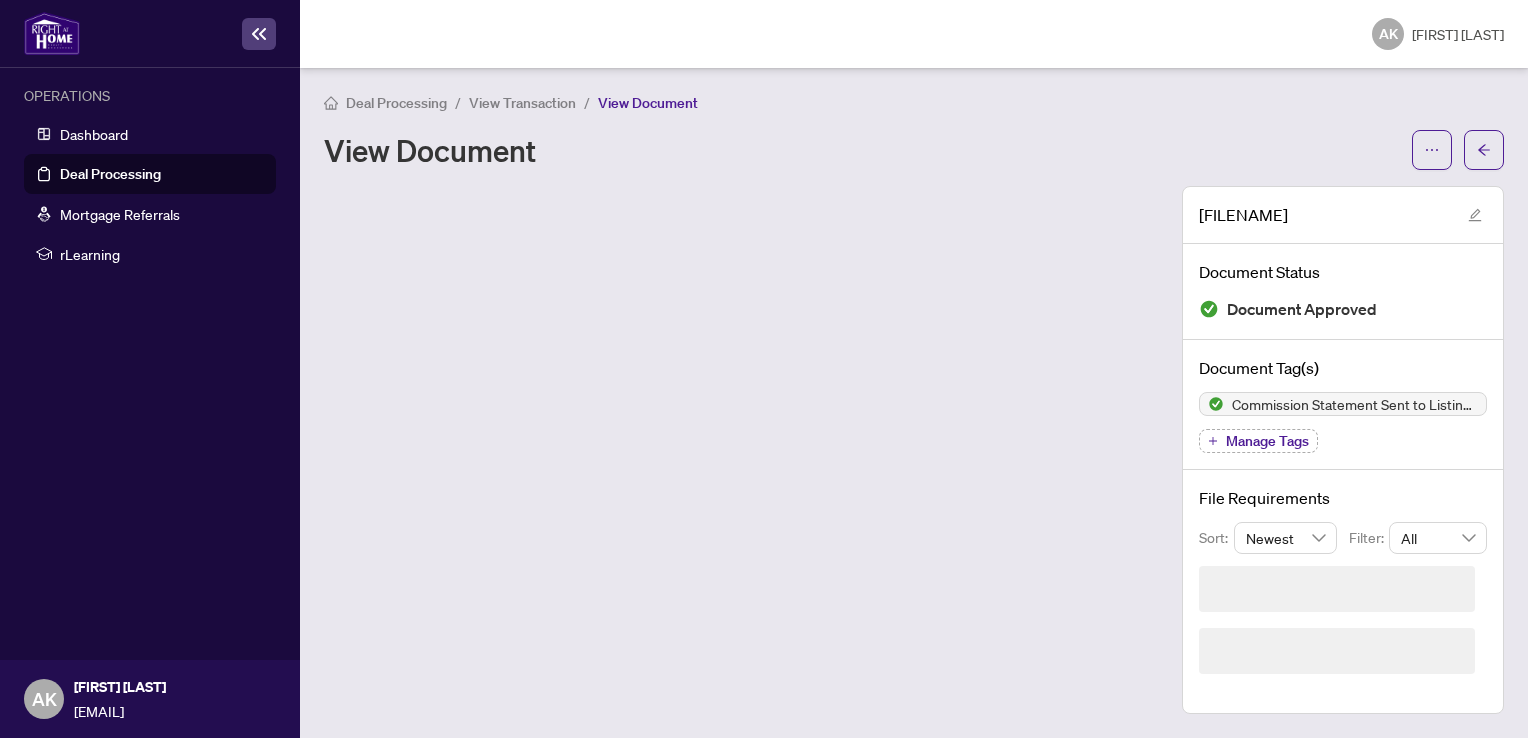 scroll, scrollTop: 0, scrollLeft: 0, axis: both 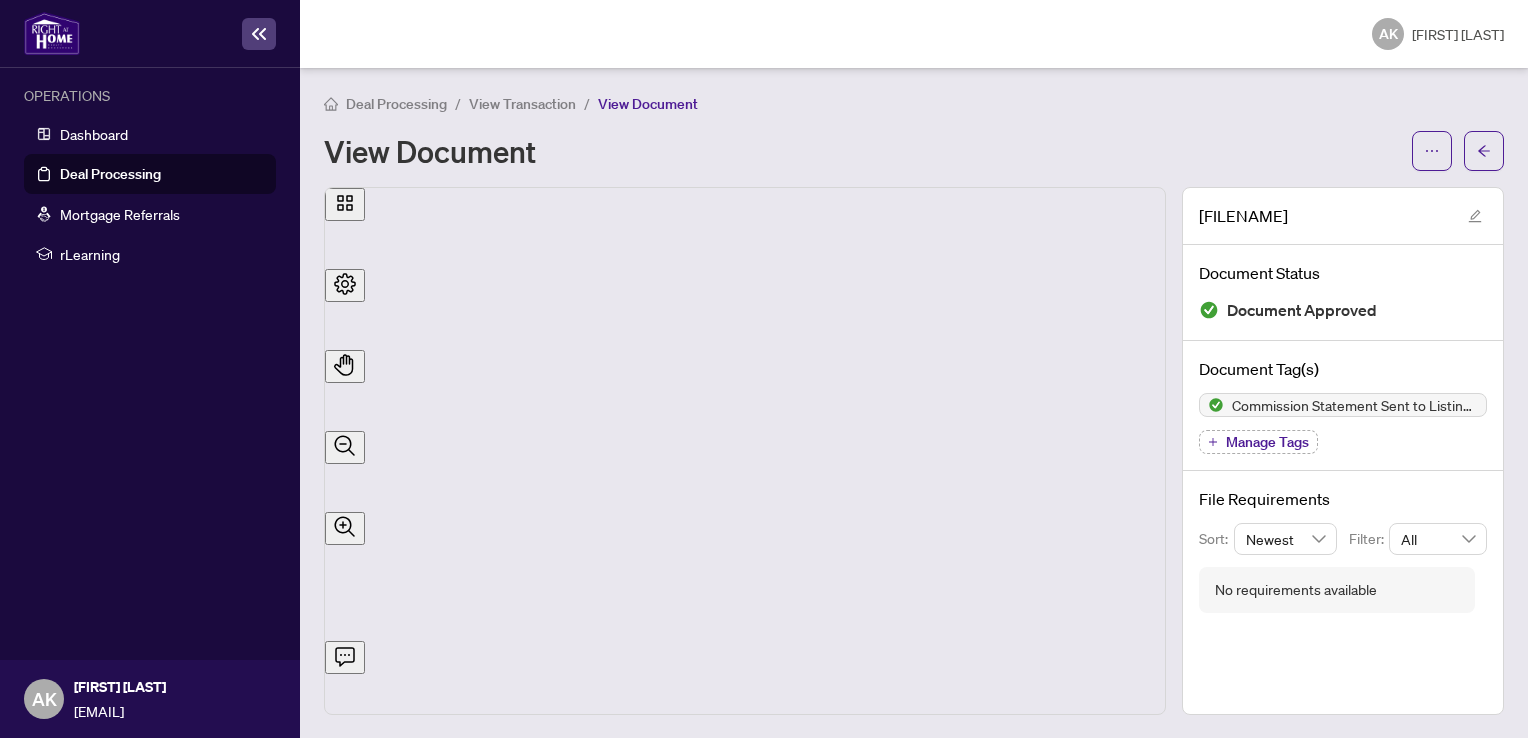 click at bounding box center (259, 34) 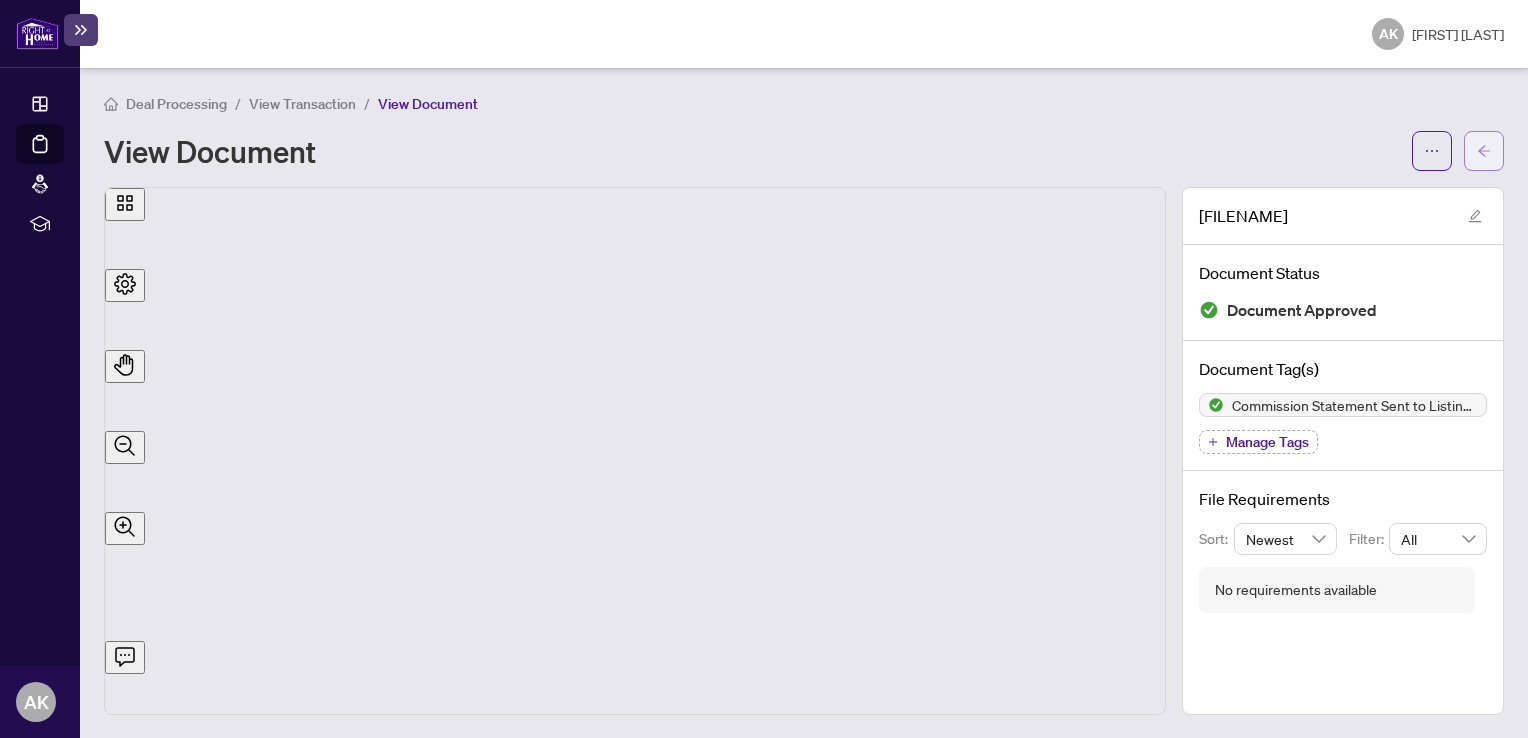 click at bounding box center [1484, 151] 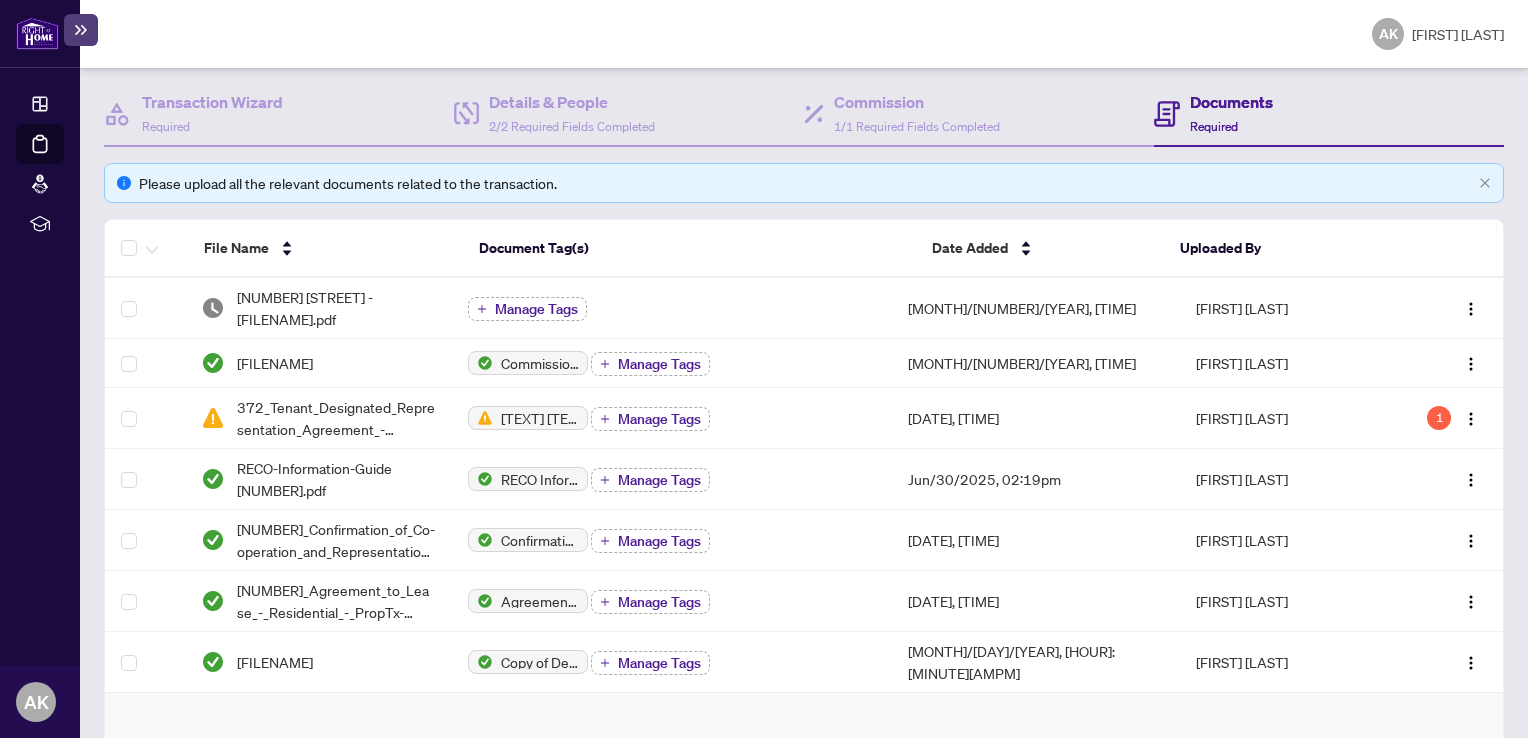 scroll, scrollTop: 200, scrollLeft: 0, axis: vertical 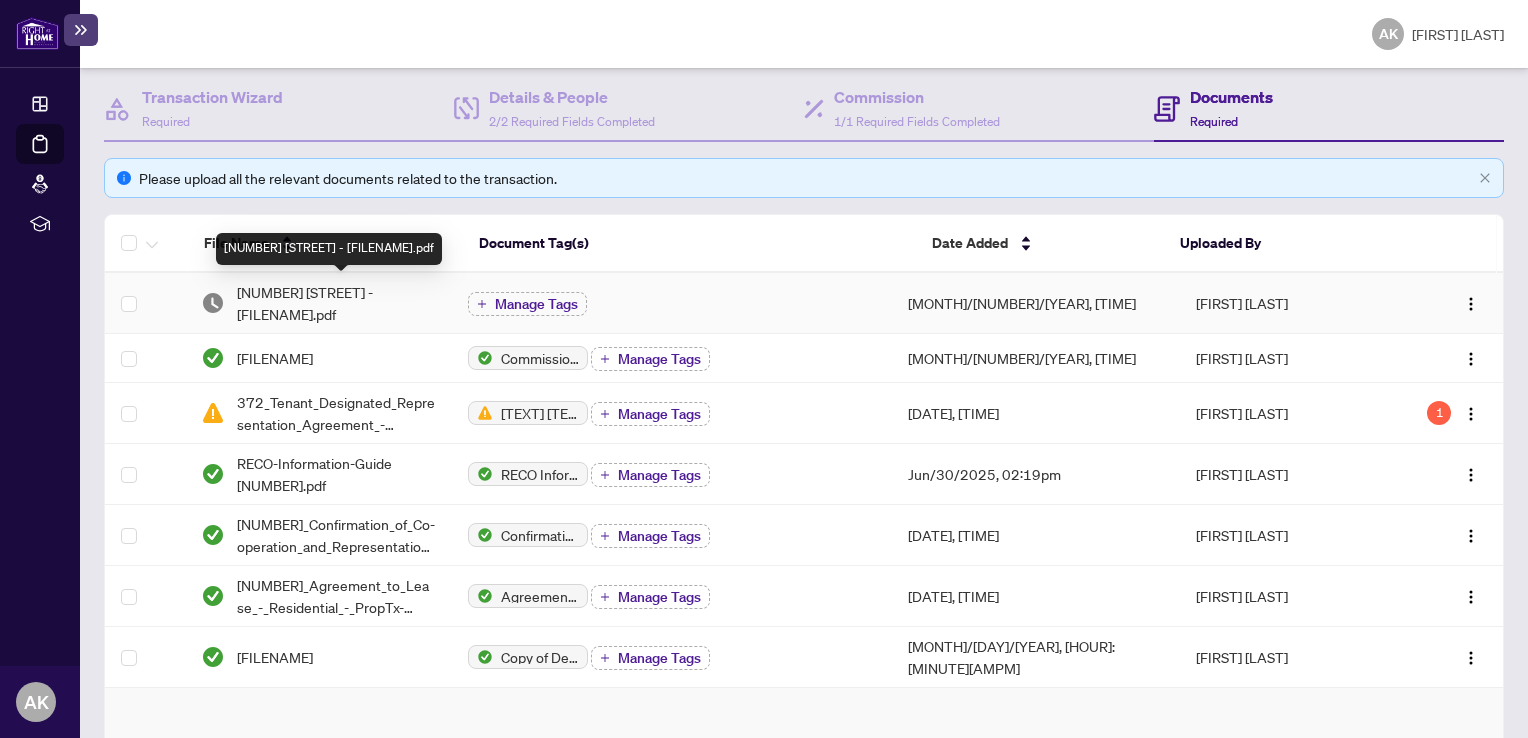 click on "[PROPERTY ADDRESS] - TS TO BE REVIEWED.pdf" at bounding box center [336, 303] 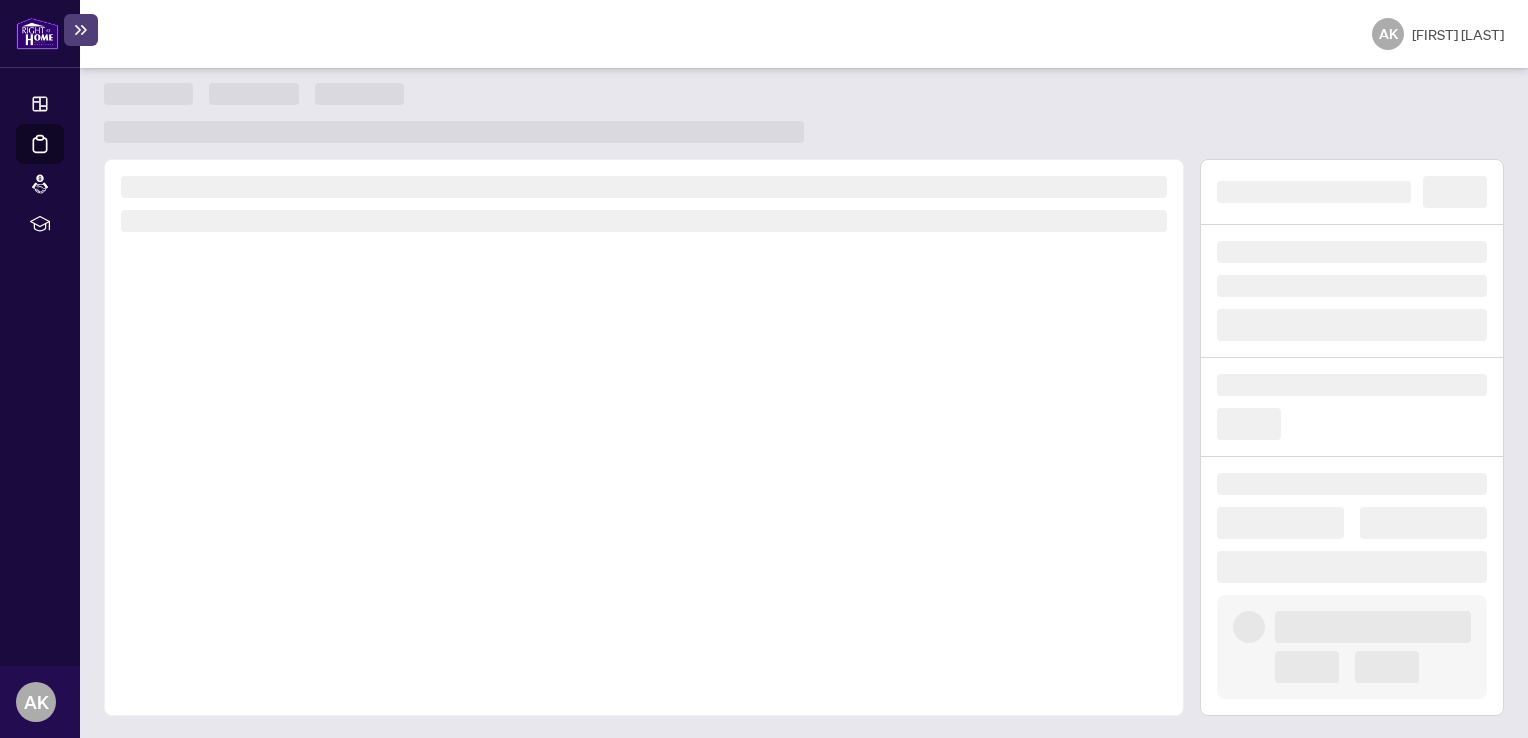 scroll, scrollTop: 0, scrollLeft: 0, axis: both 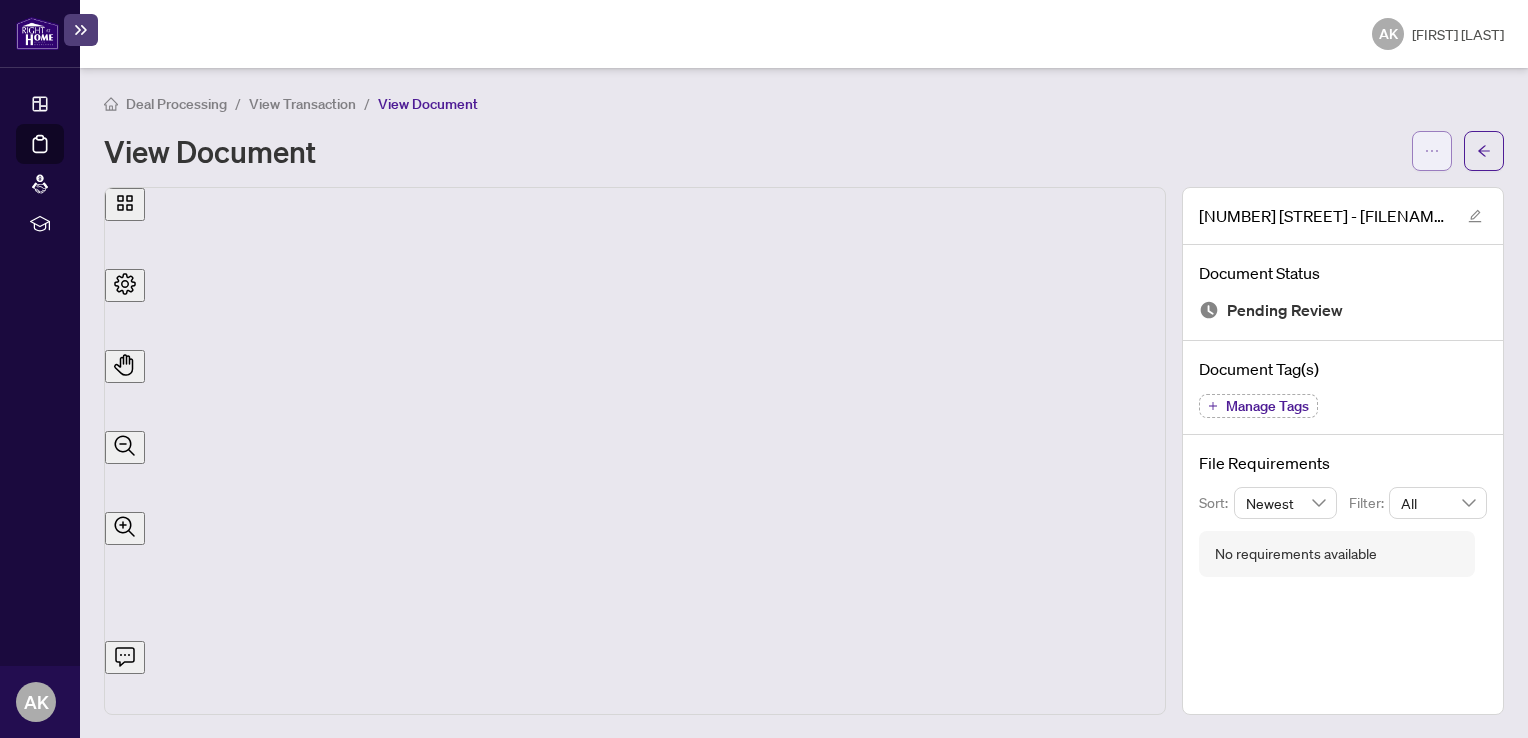 click at bounding box center [1432, 151] 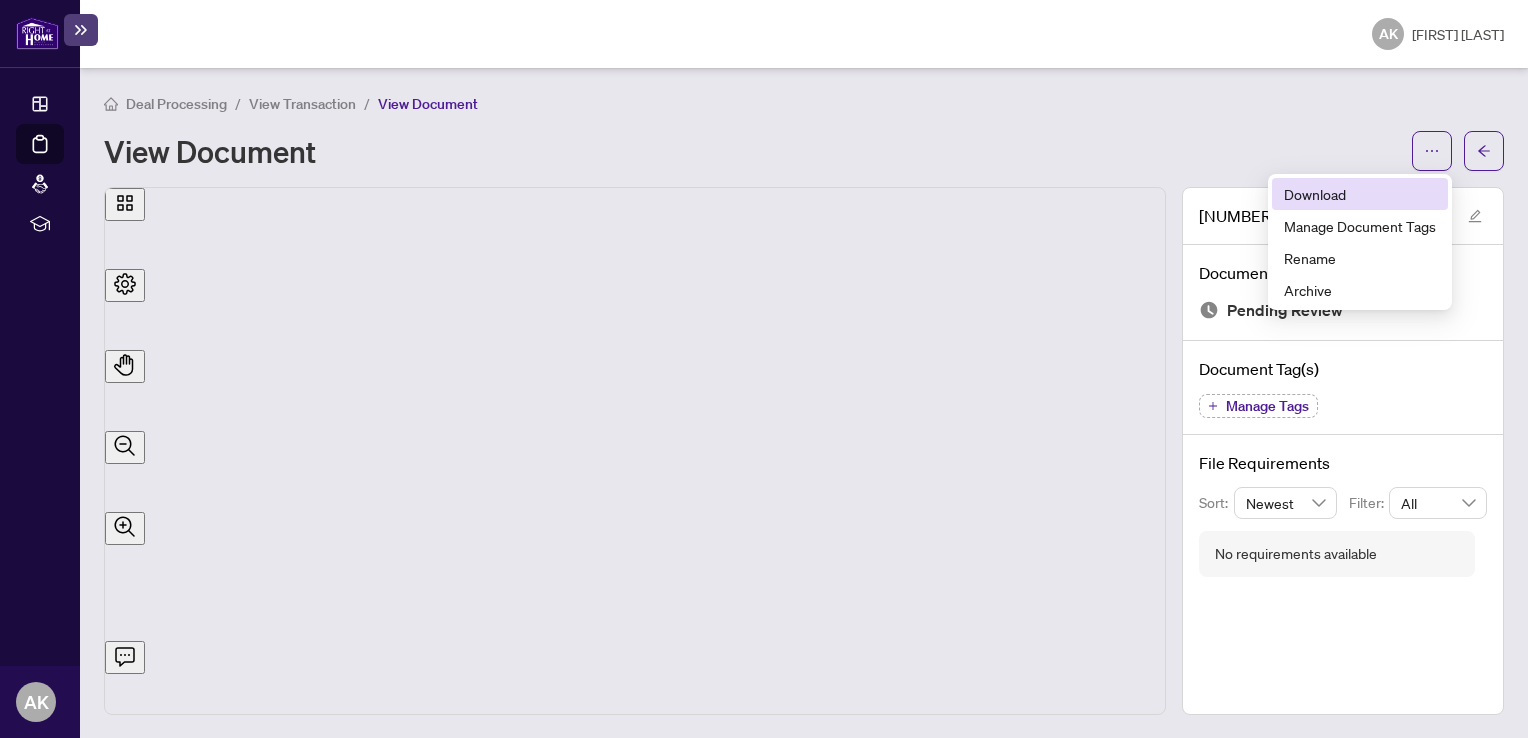 click on "Download" at bounding box center [1360, 194] 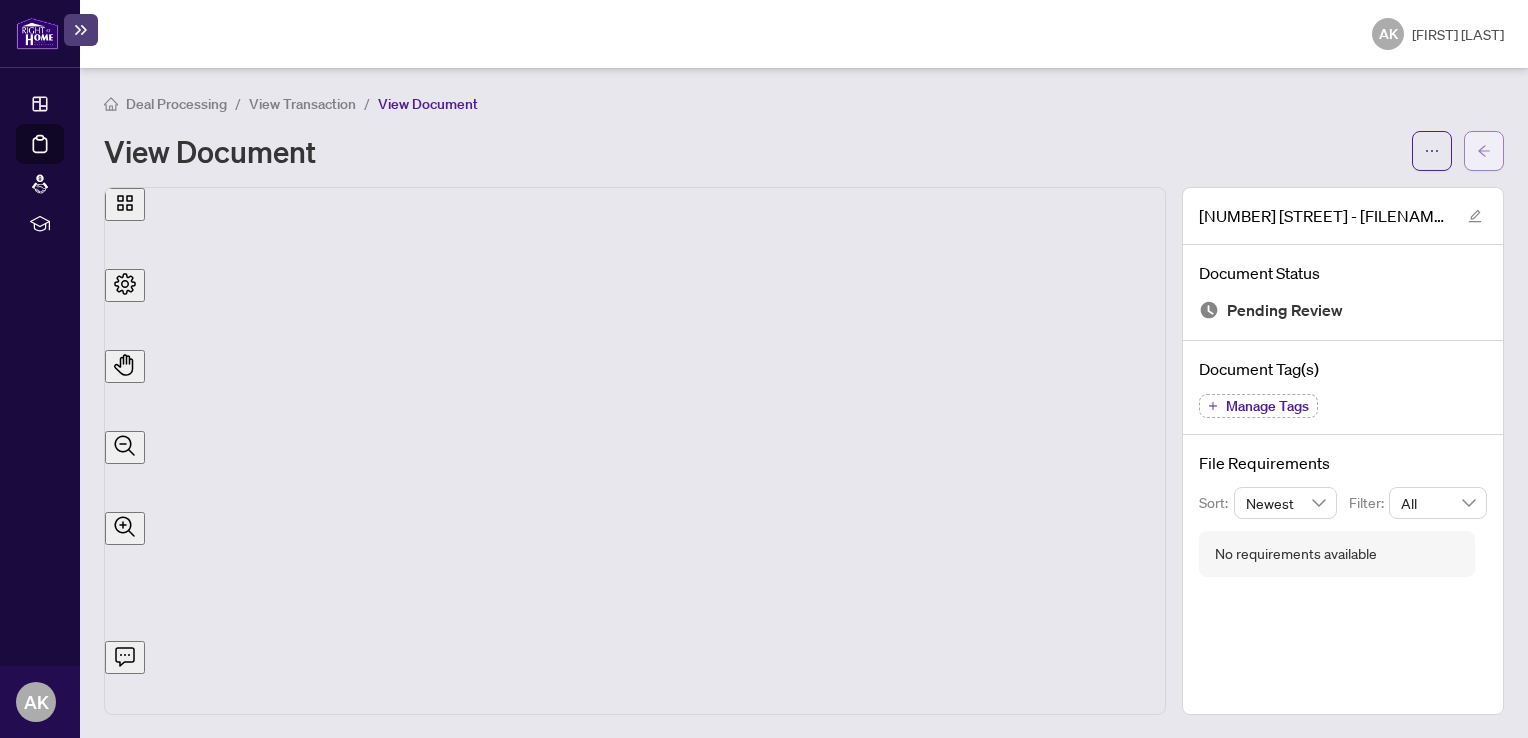 click at bounding box center [1484, 151] 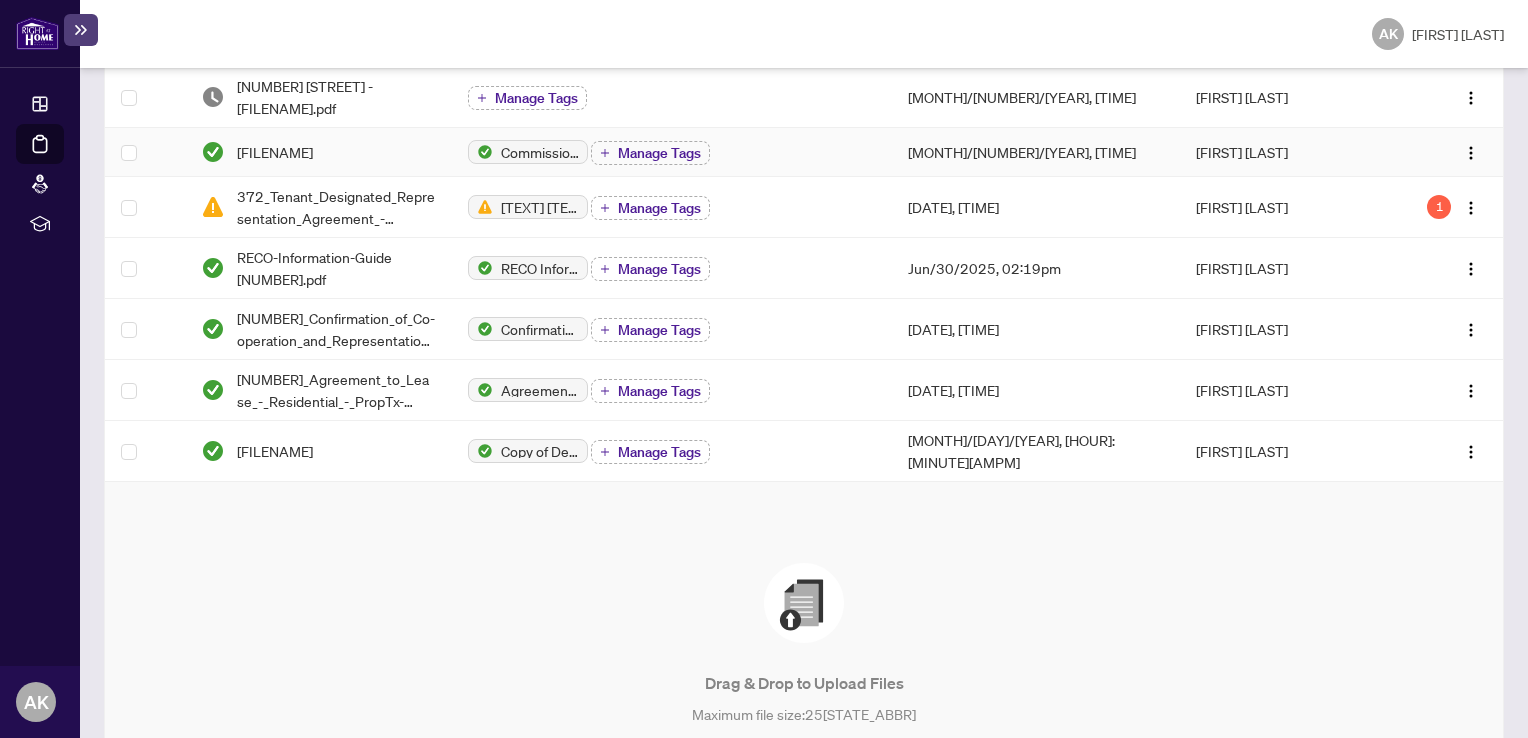 scroll, scrollTop: 567, scrollLeft: 0, axis: vertical 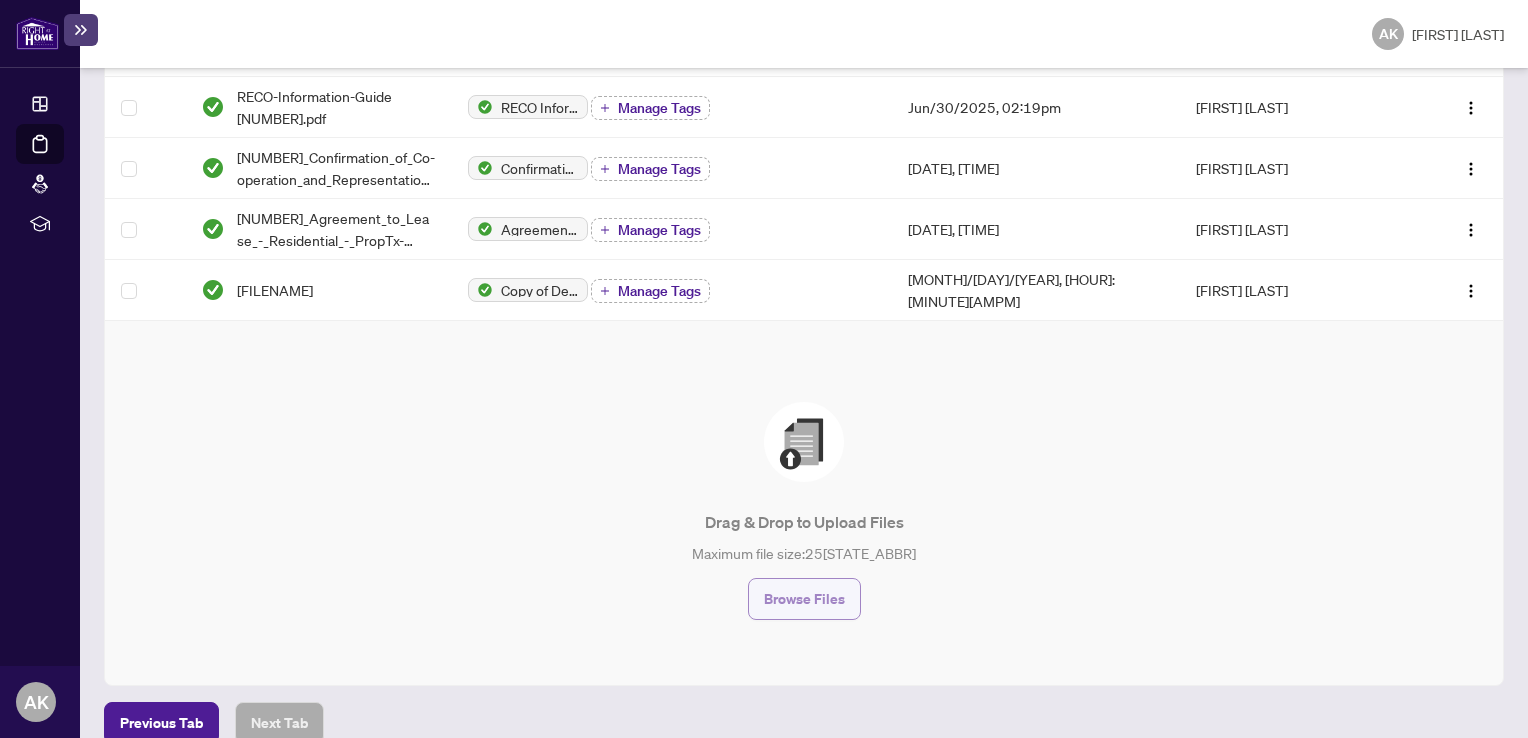 click on "Browse Files" at bounding box center (804, 599) 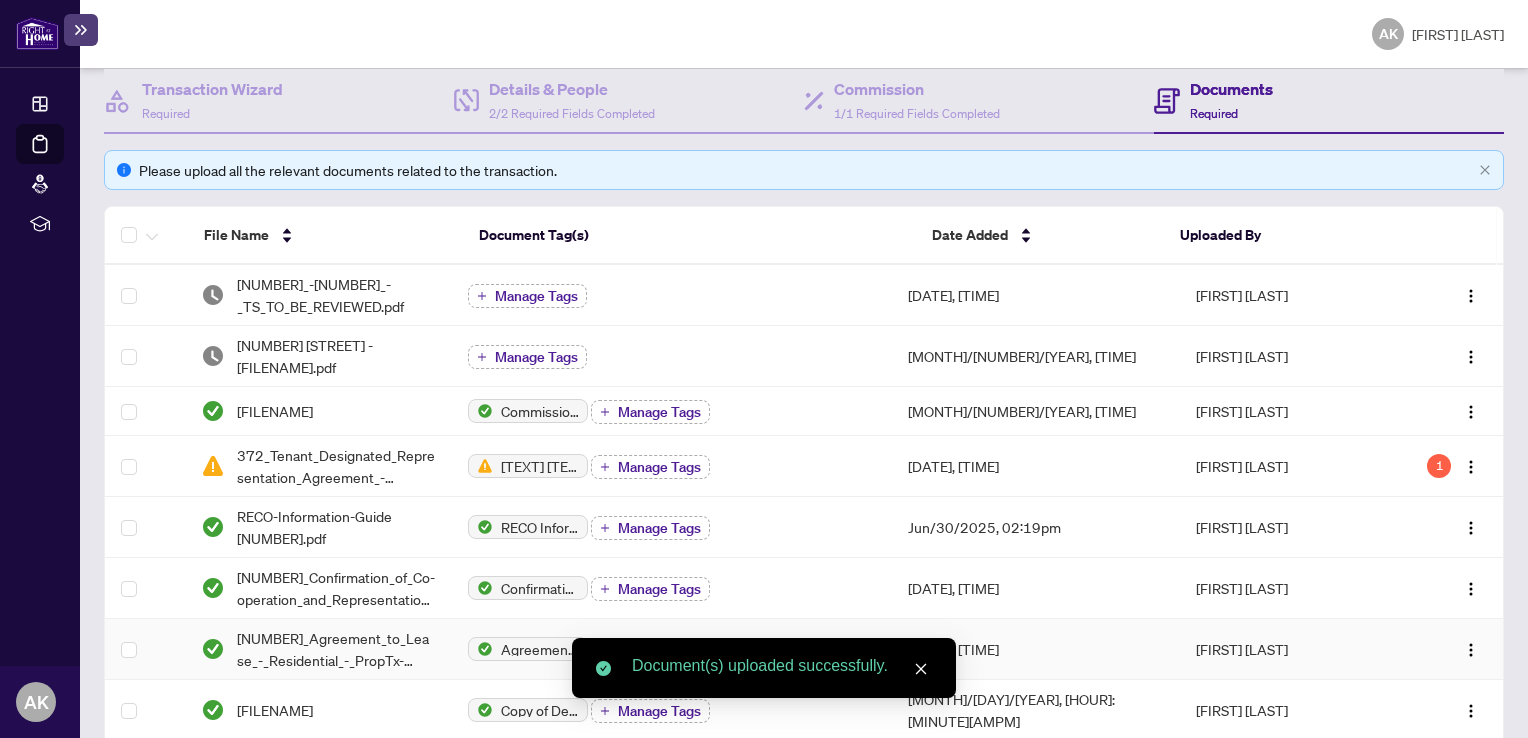 scroll, scrollTop: 167, scrollLeft: 0, axis: vertical 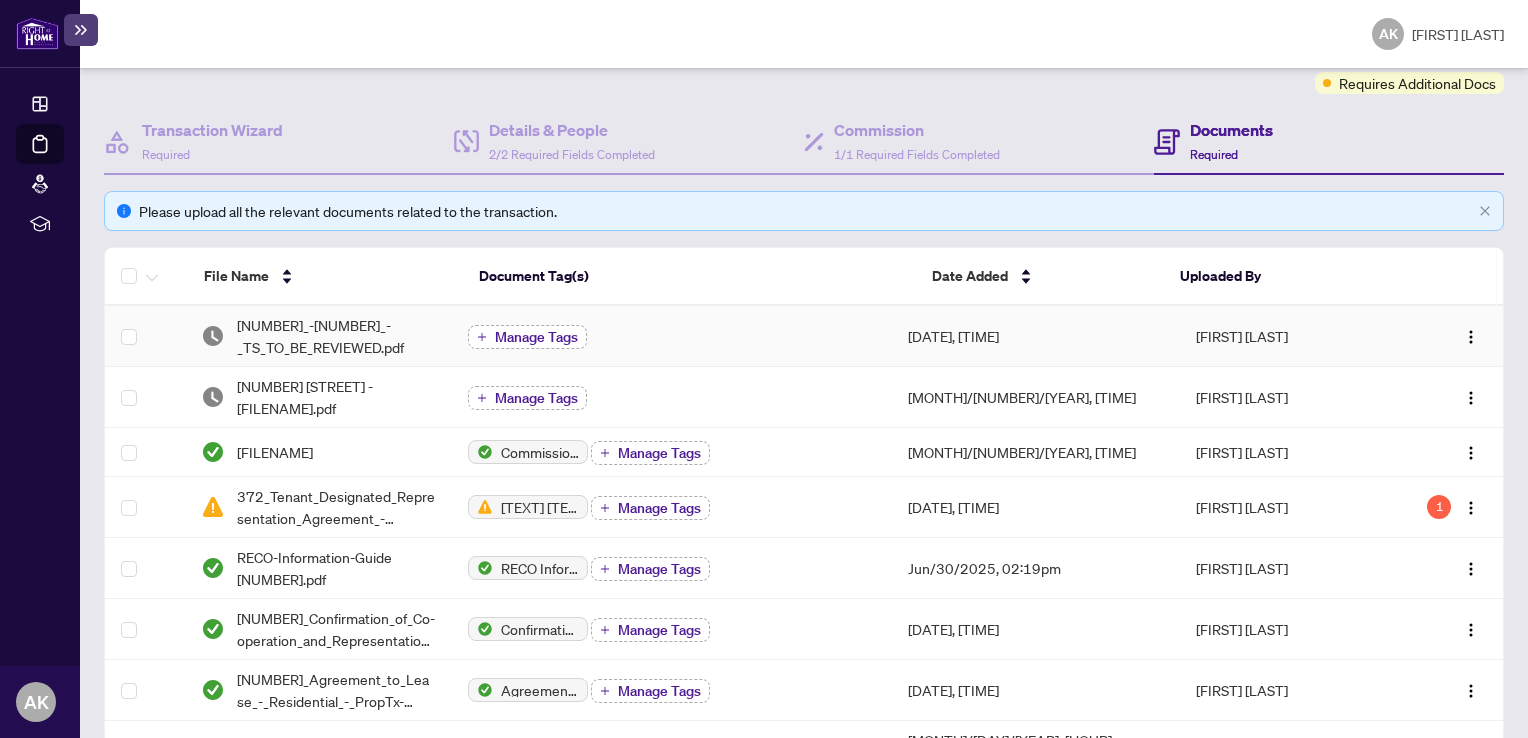 click on "Manage Tags" at bounding box center (536, 337) 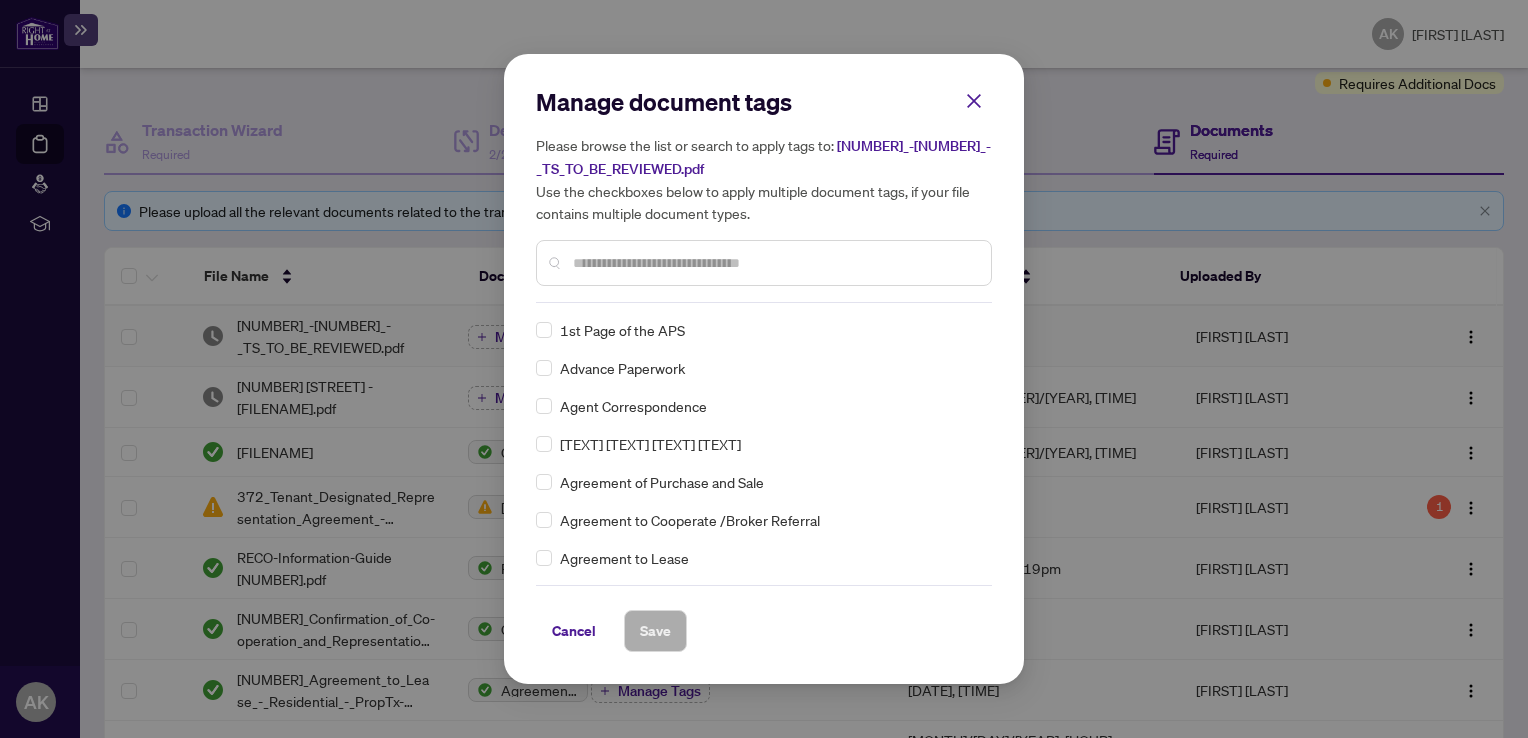 click at bounding box center [774, 263] 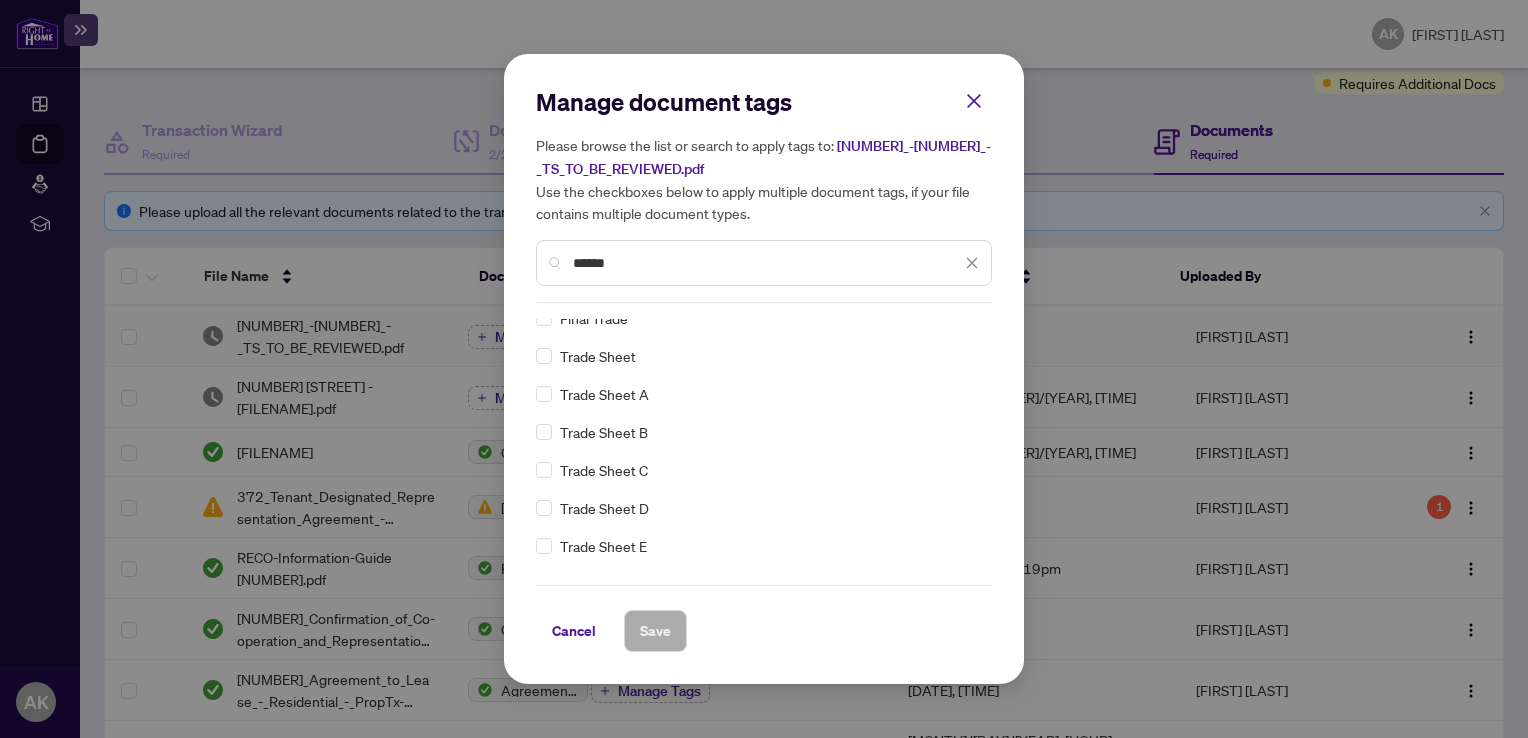 scroll, scrollTop: 0, scrollLeft: 0, axis: both 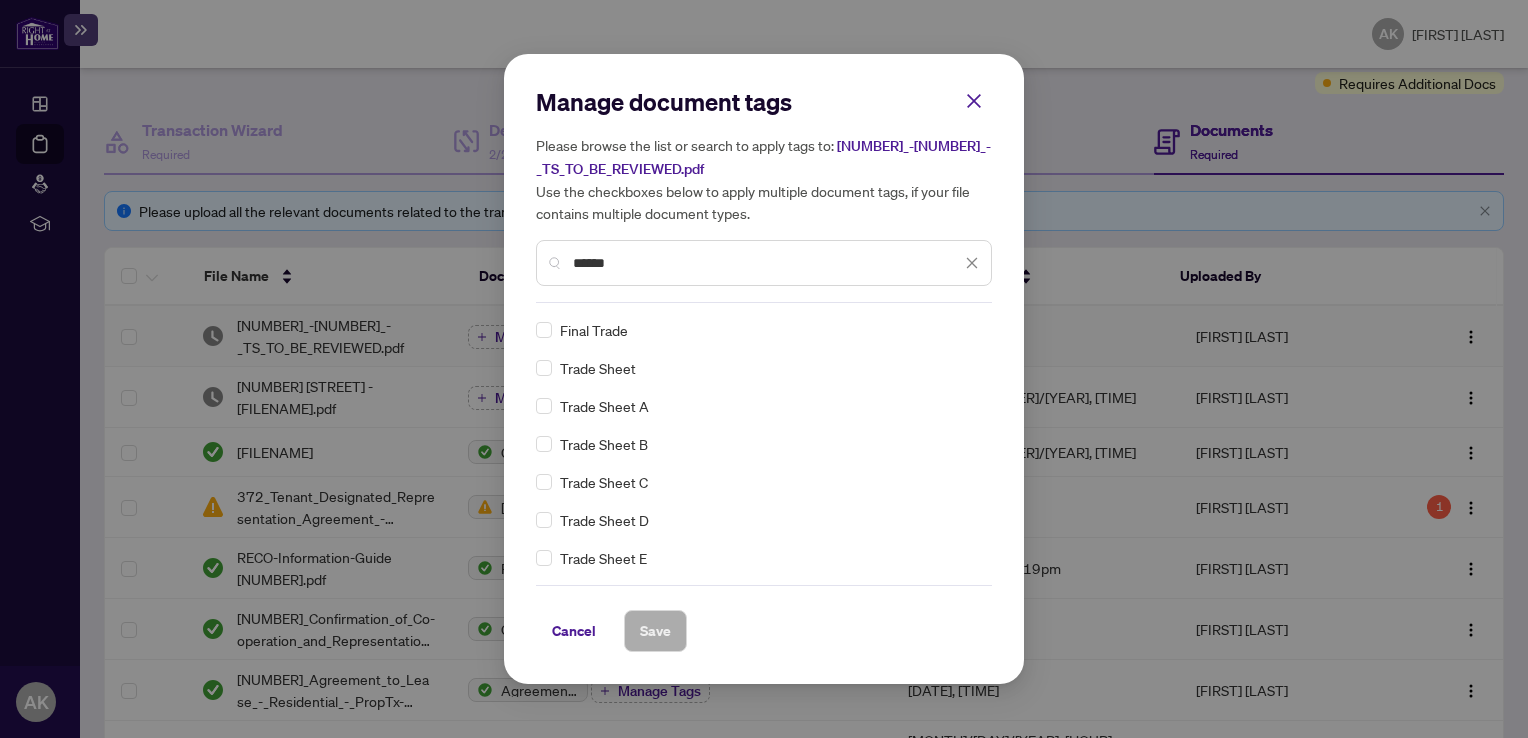 type on "*****" 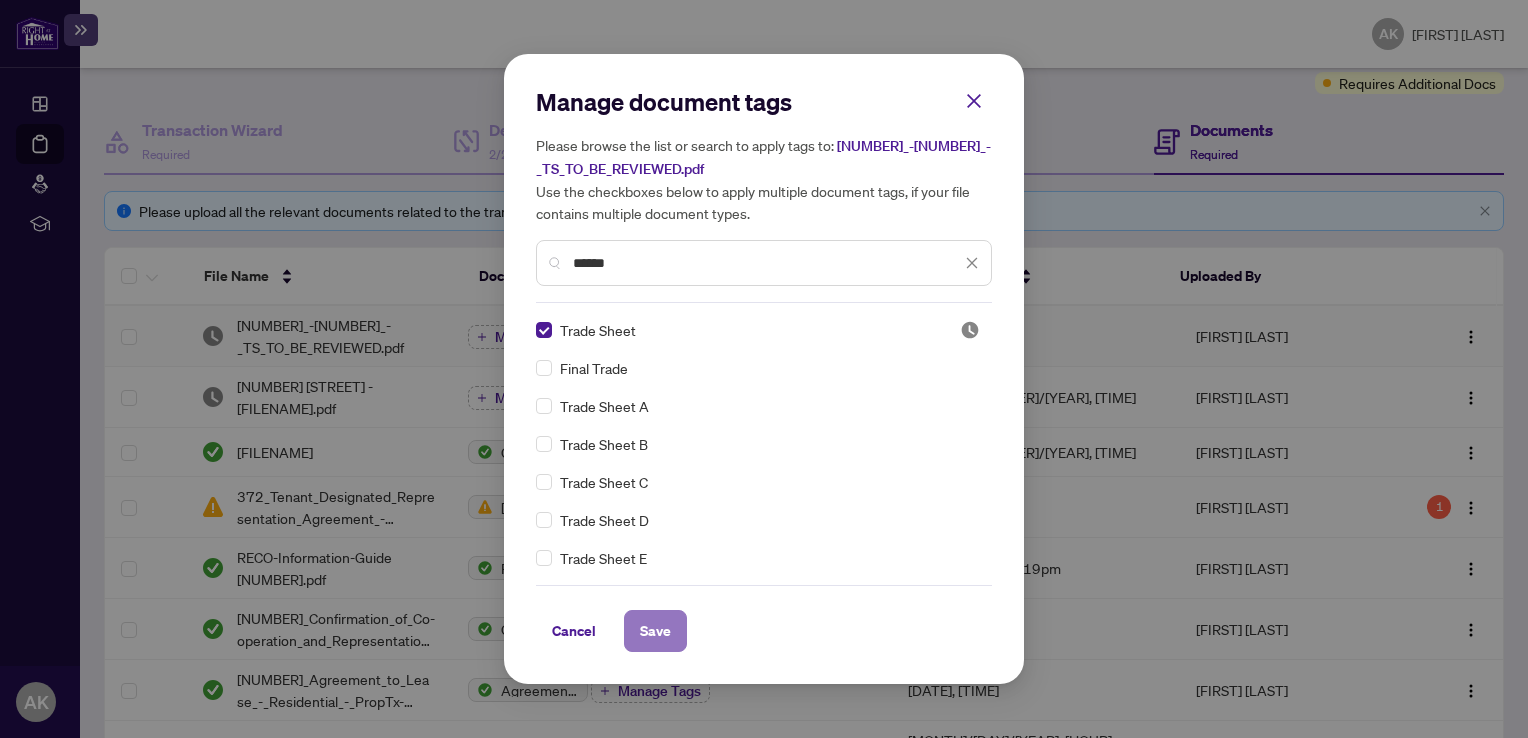 click on "Save" at bounding box center (655, 631) 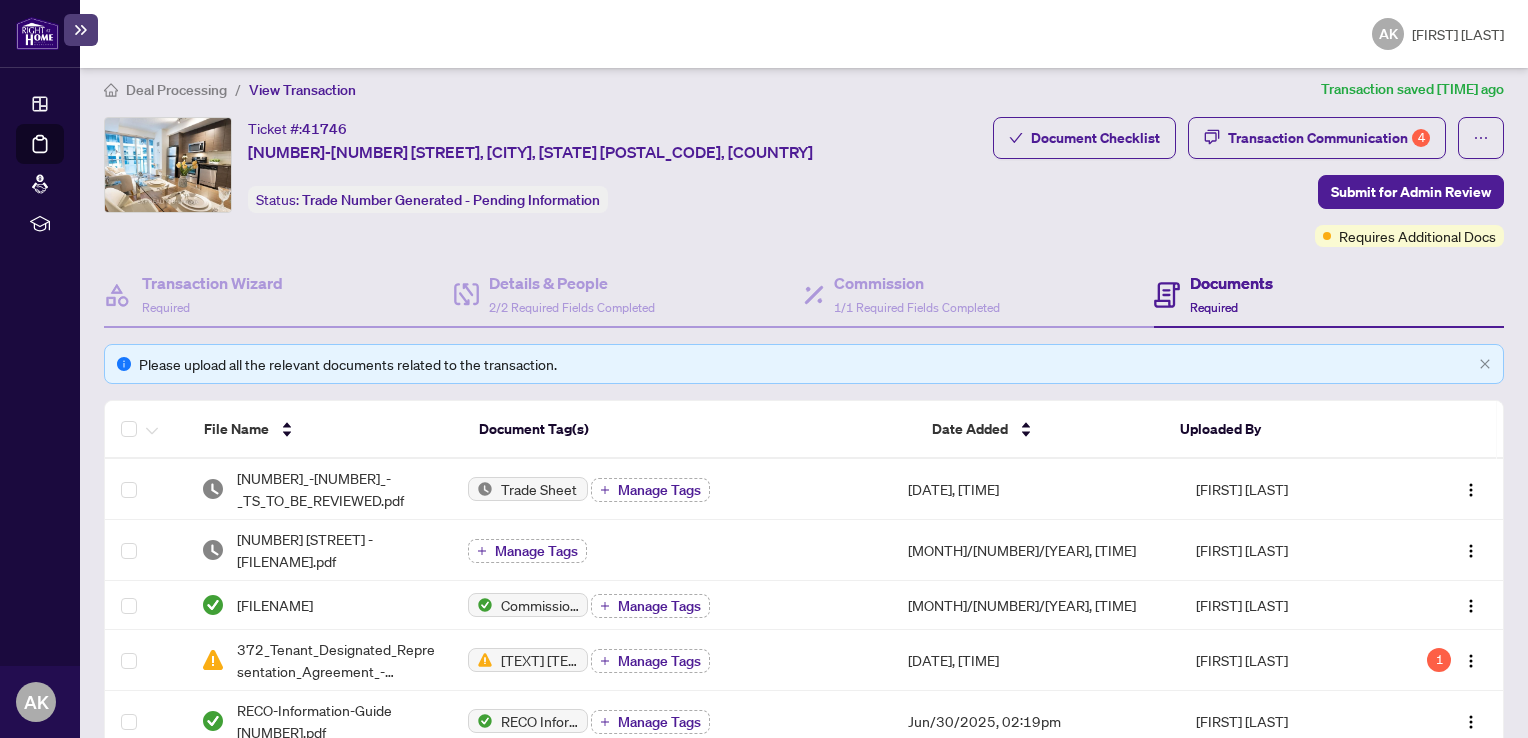 scroll, scrollTop: 0, scrollLeft: 0, axis: both 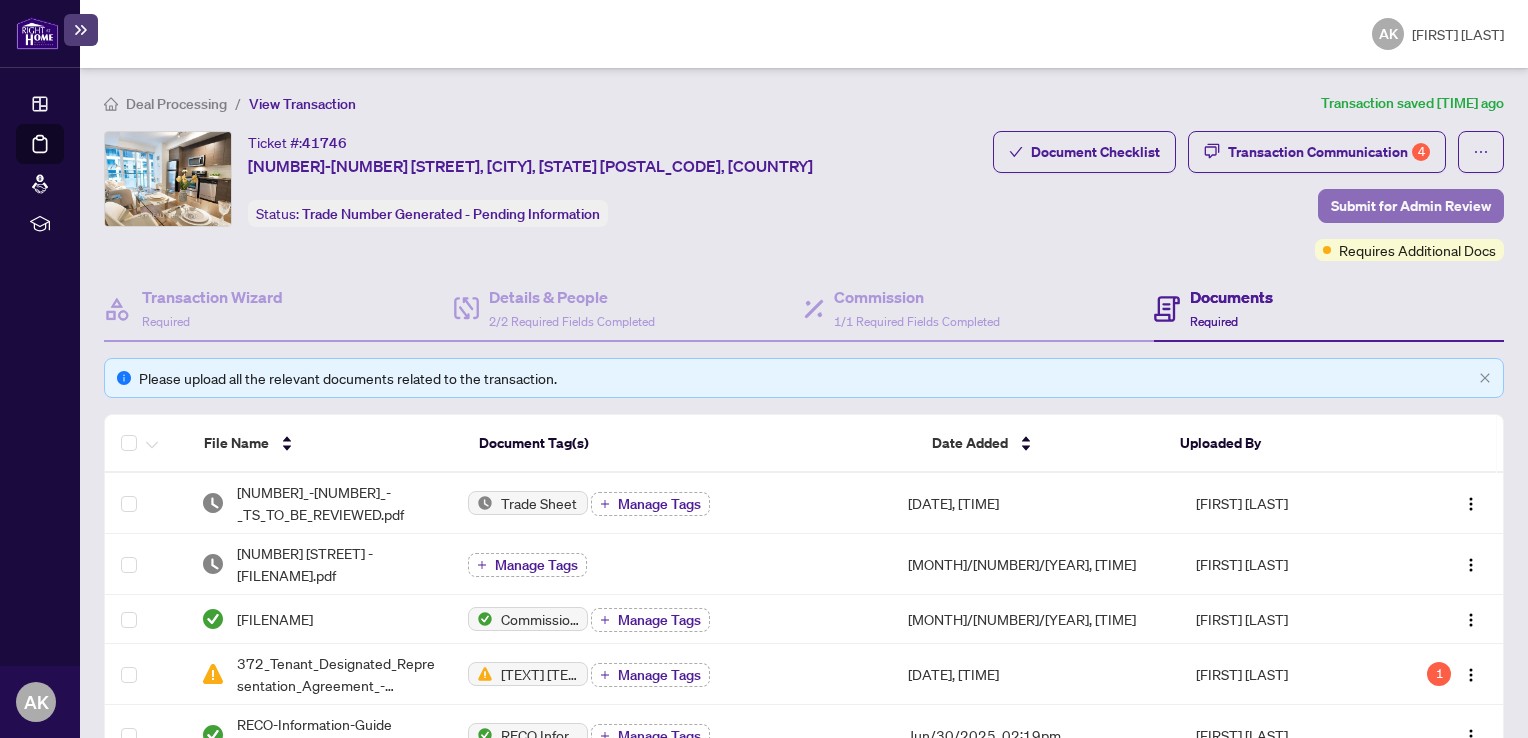 click on "Submit for Admin Review" at bounding box center (1411, 206) 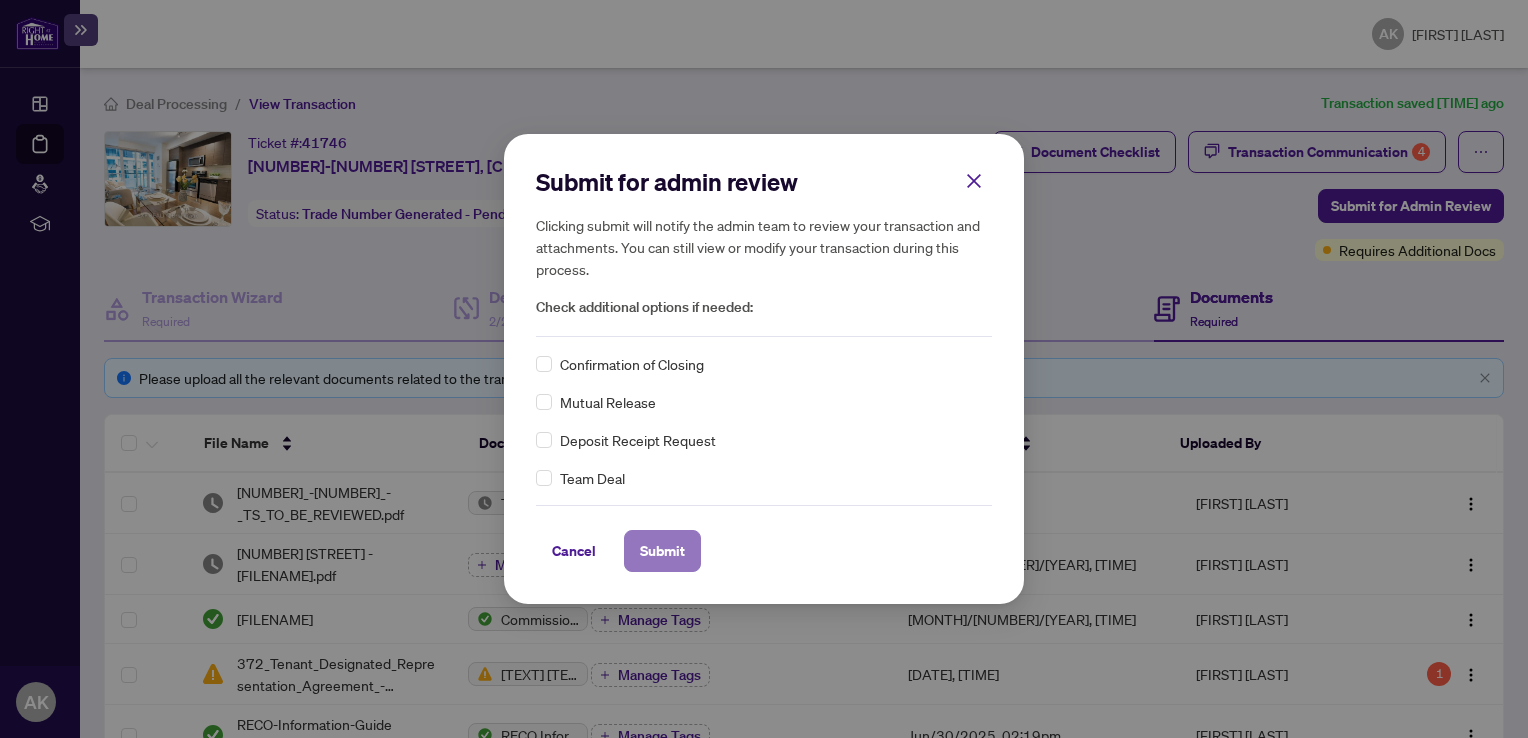 click on "Submit" at bounding box center (0, 0) 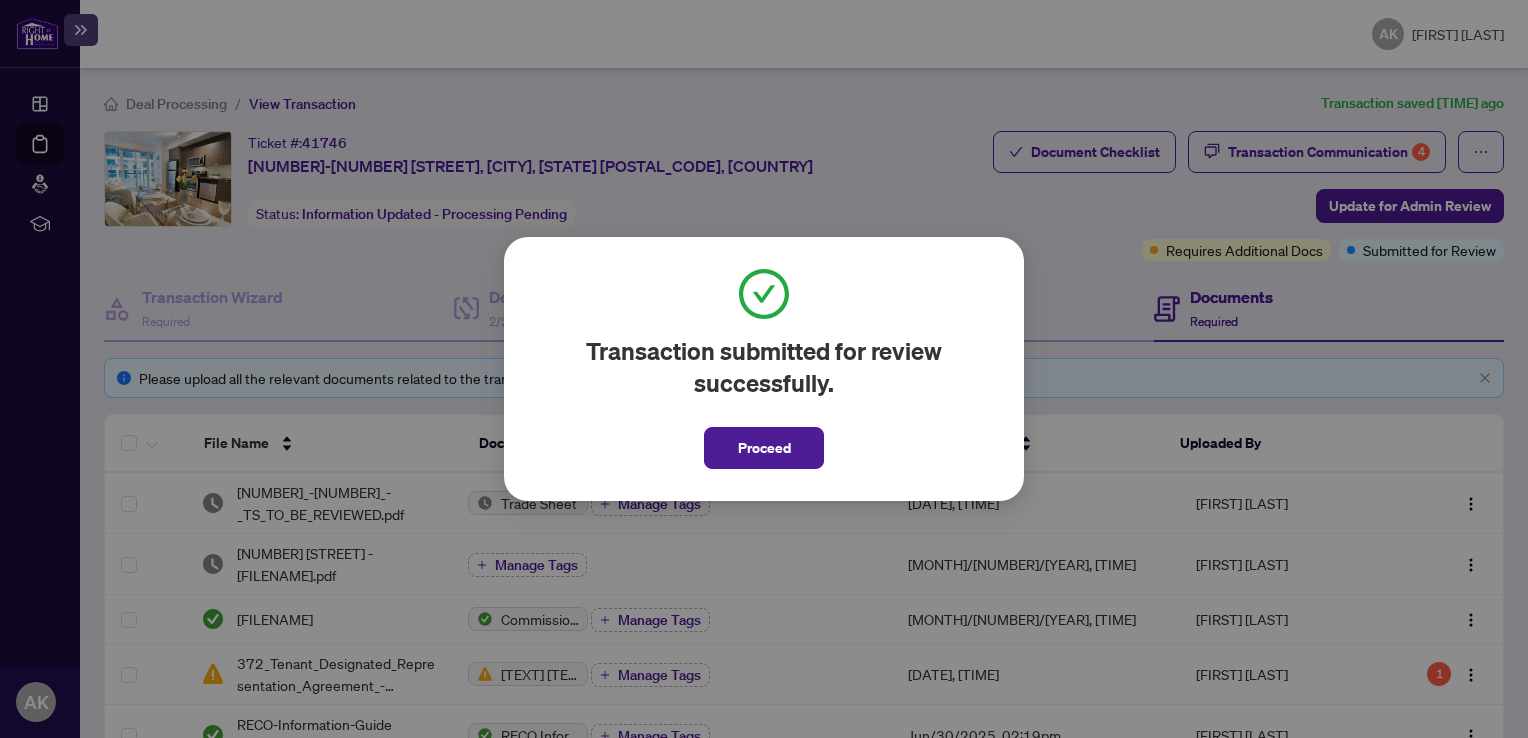 click on "Proceed" at bounding box center [764, 448] 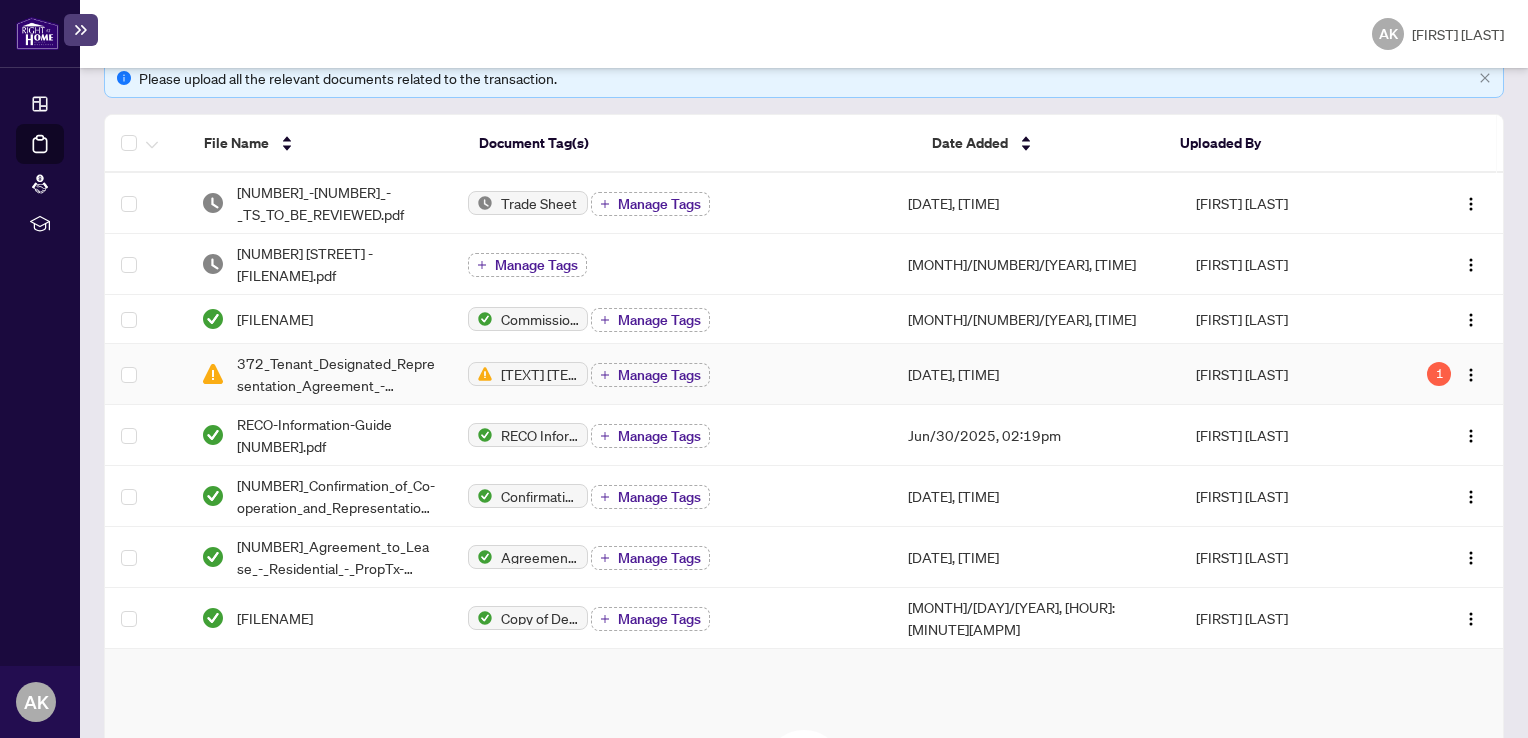 scroll, scrollTop: 500, scrollLeft: 0, axis: vertical 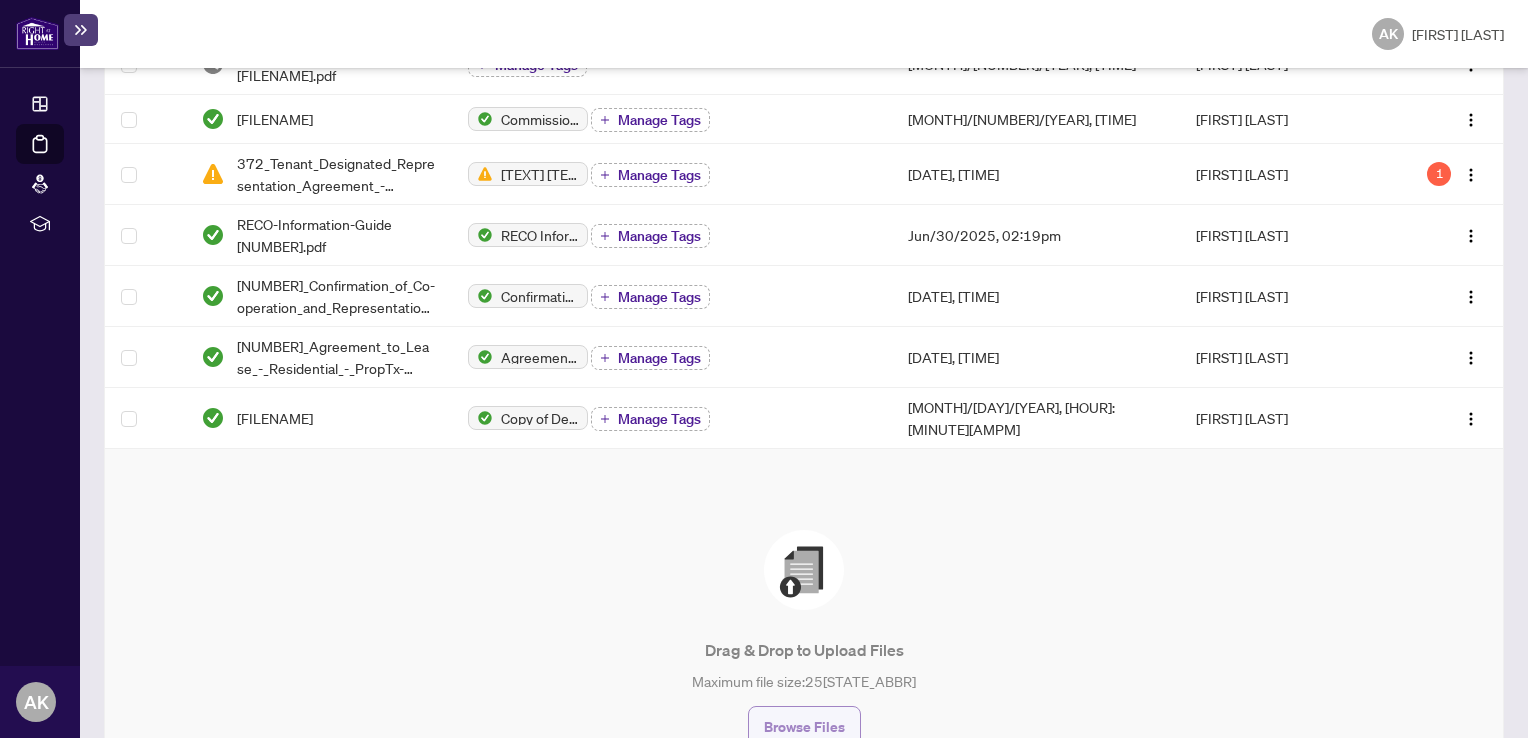 click on "Browse Files" at bounding box center [804, 727] 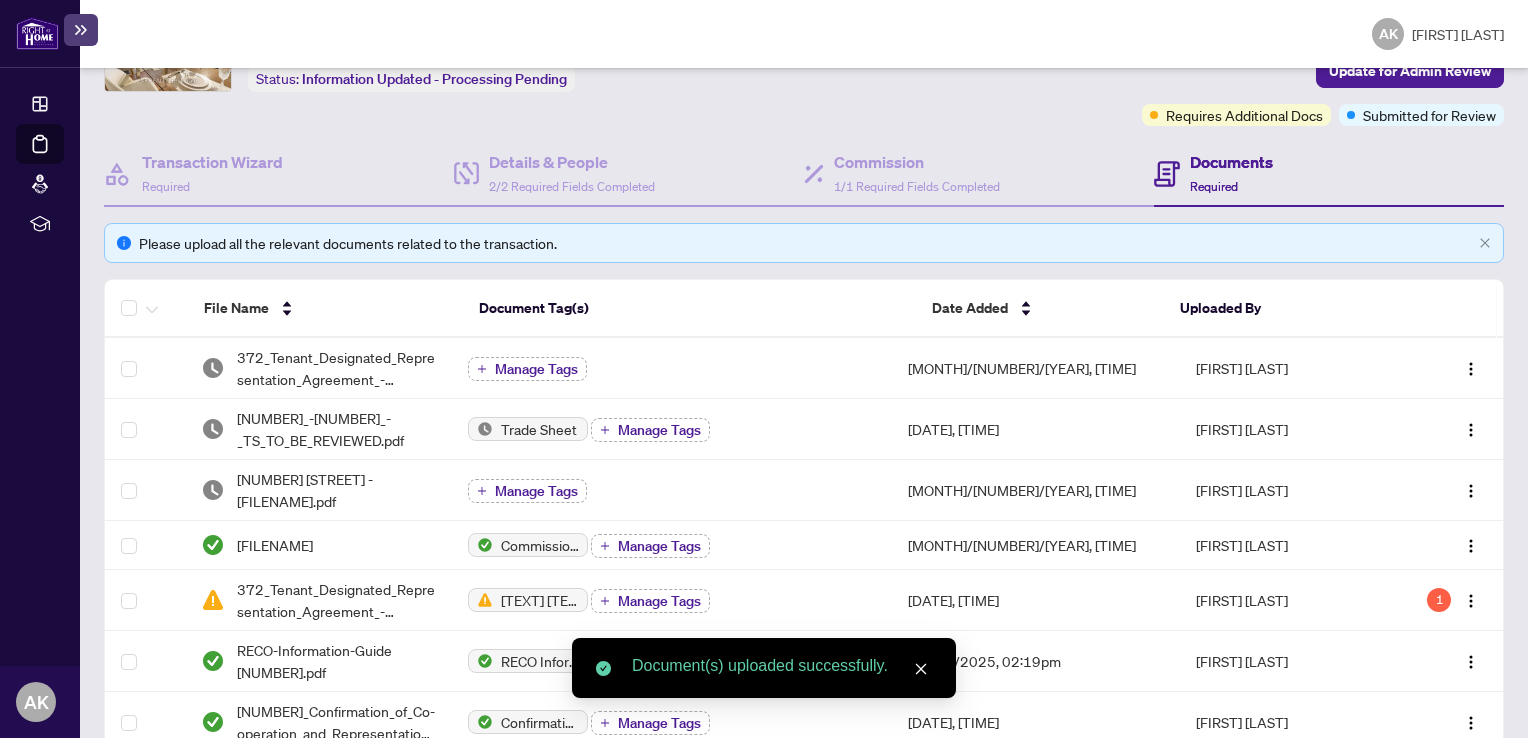 scroll, scrollTop: 0, scrollLeft: 0, axis: both 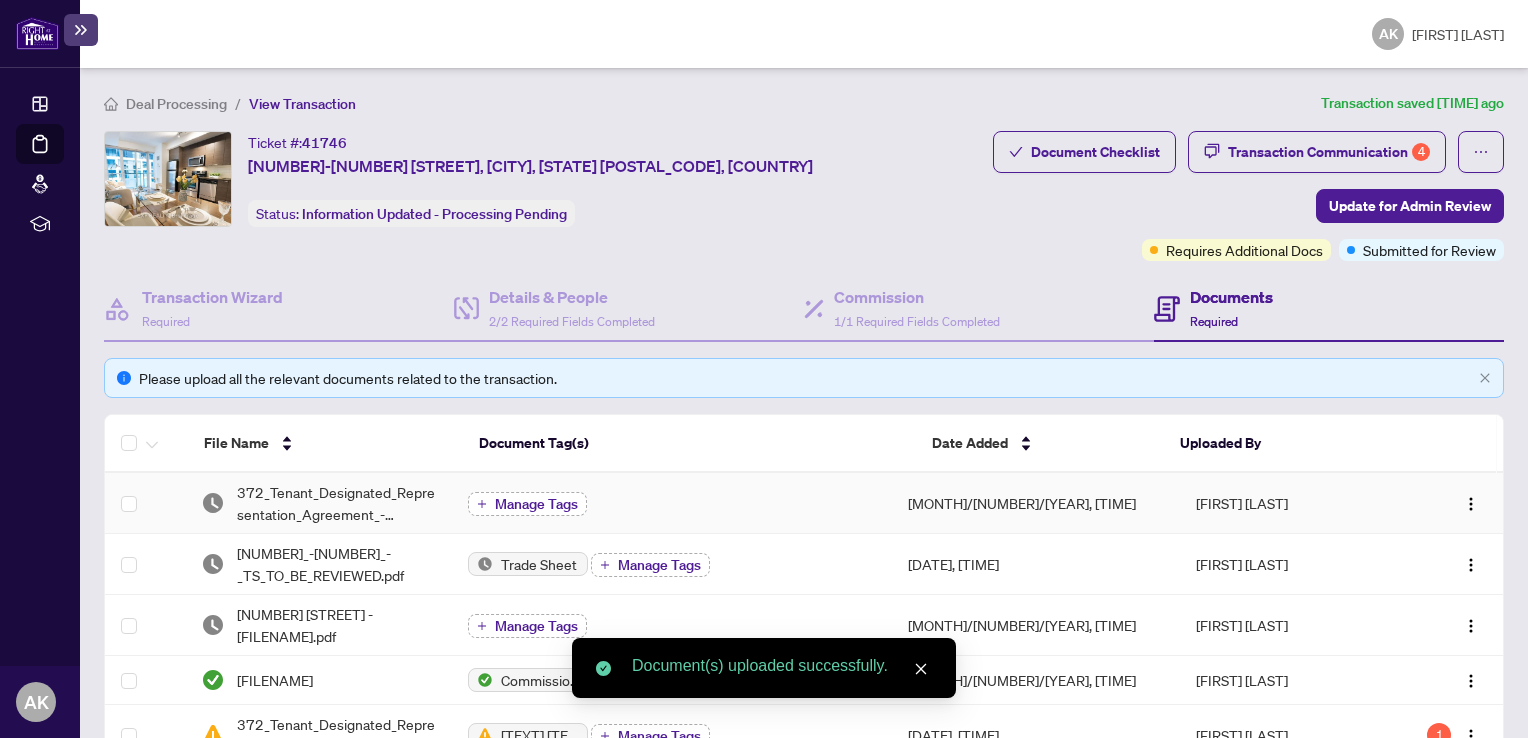 click on "Manage Tags" at bounding box center [527, 504] 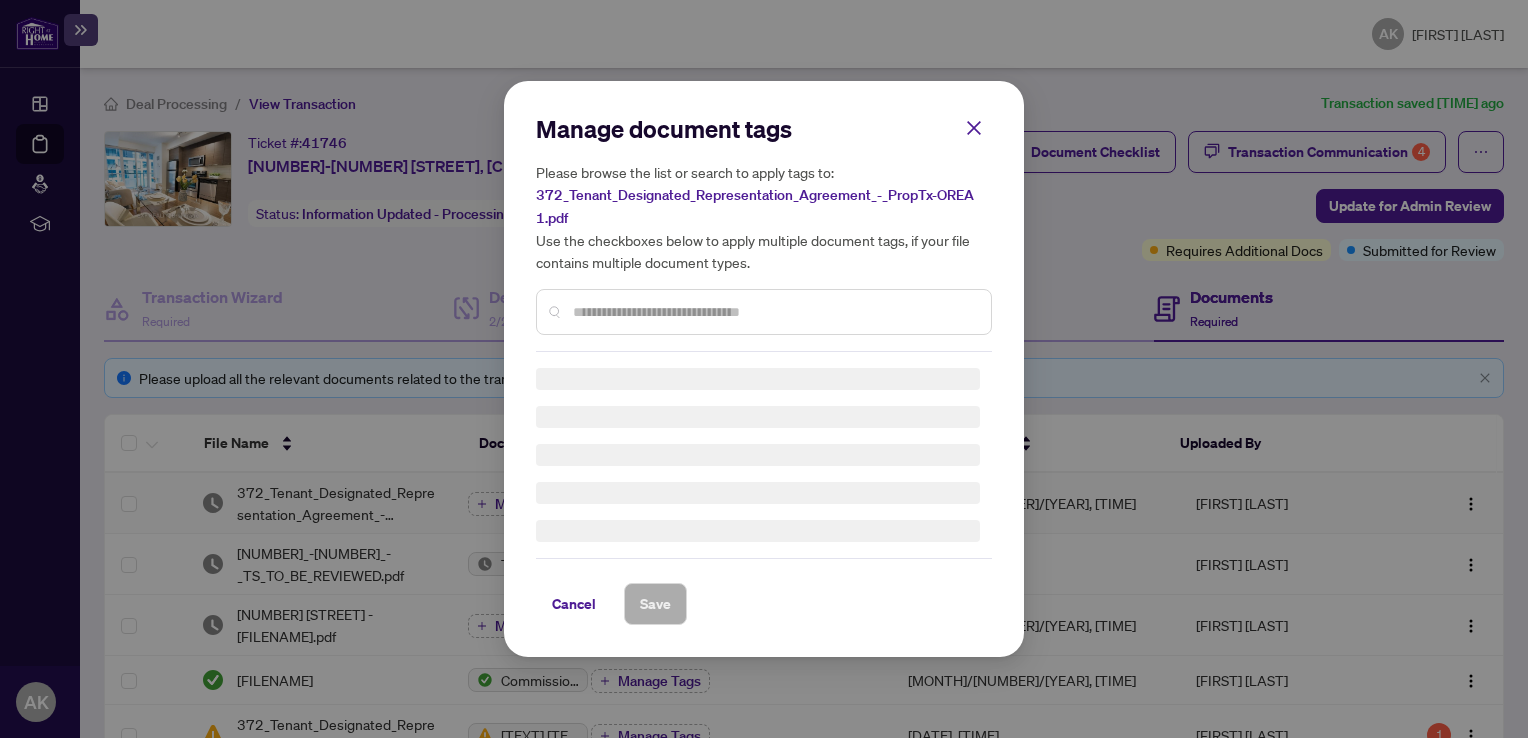 click on "Manage document tags Please browse the list or search to apply tags to:   372_Tenant_Designated_Representation_Agreement_-_PropTx-OREA 1.pdf   Use the checkboxes below to apply multiple document tags, if your file contains multiple document types." at bounding box center [0, 0] 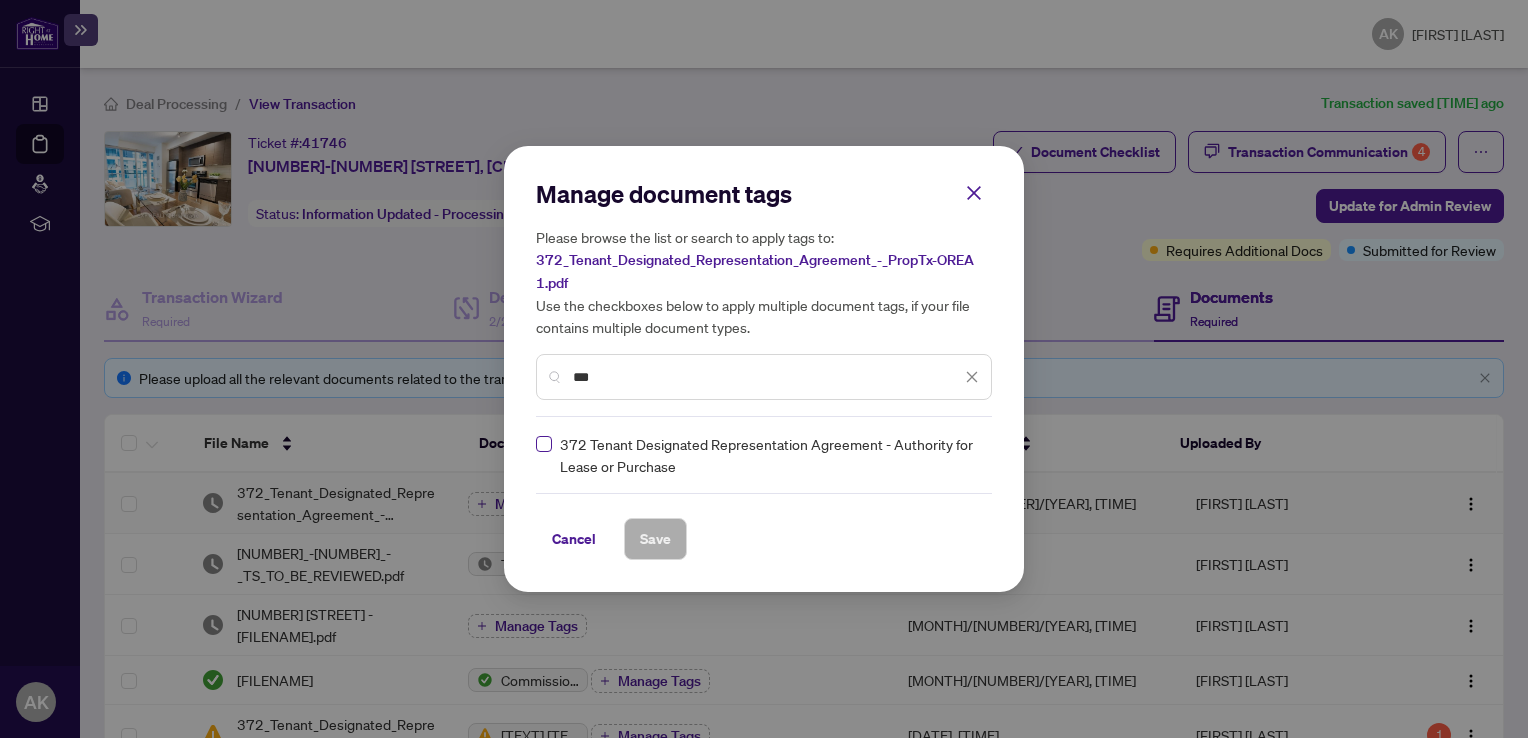 type on "***" 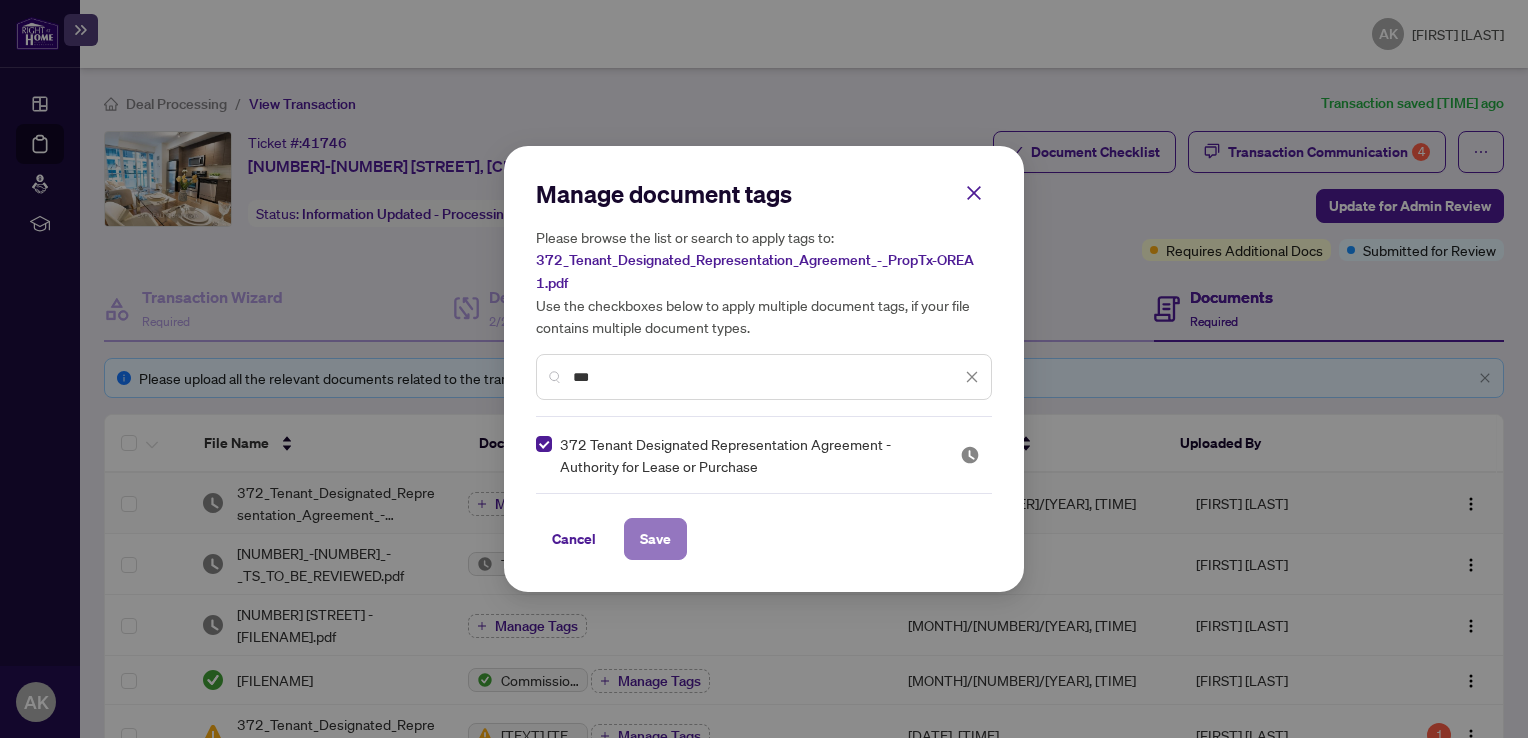 click on "Save" at bounding box center (0, 0) 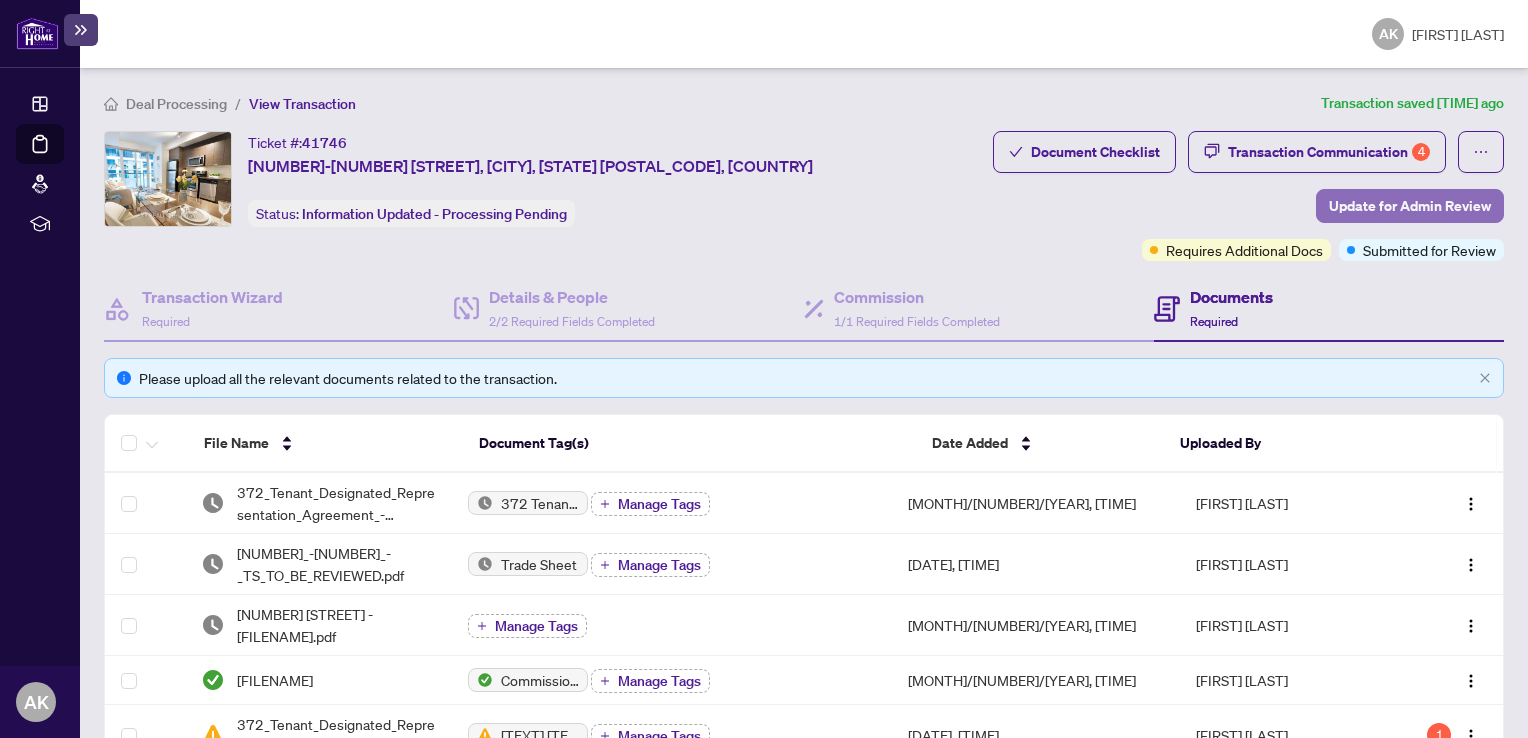 click on "Update for Admin Review" at bounding box center [1410, 206] 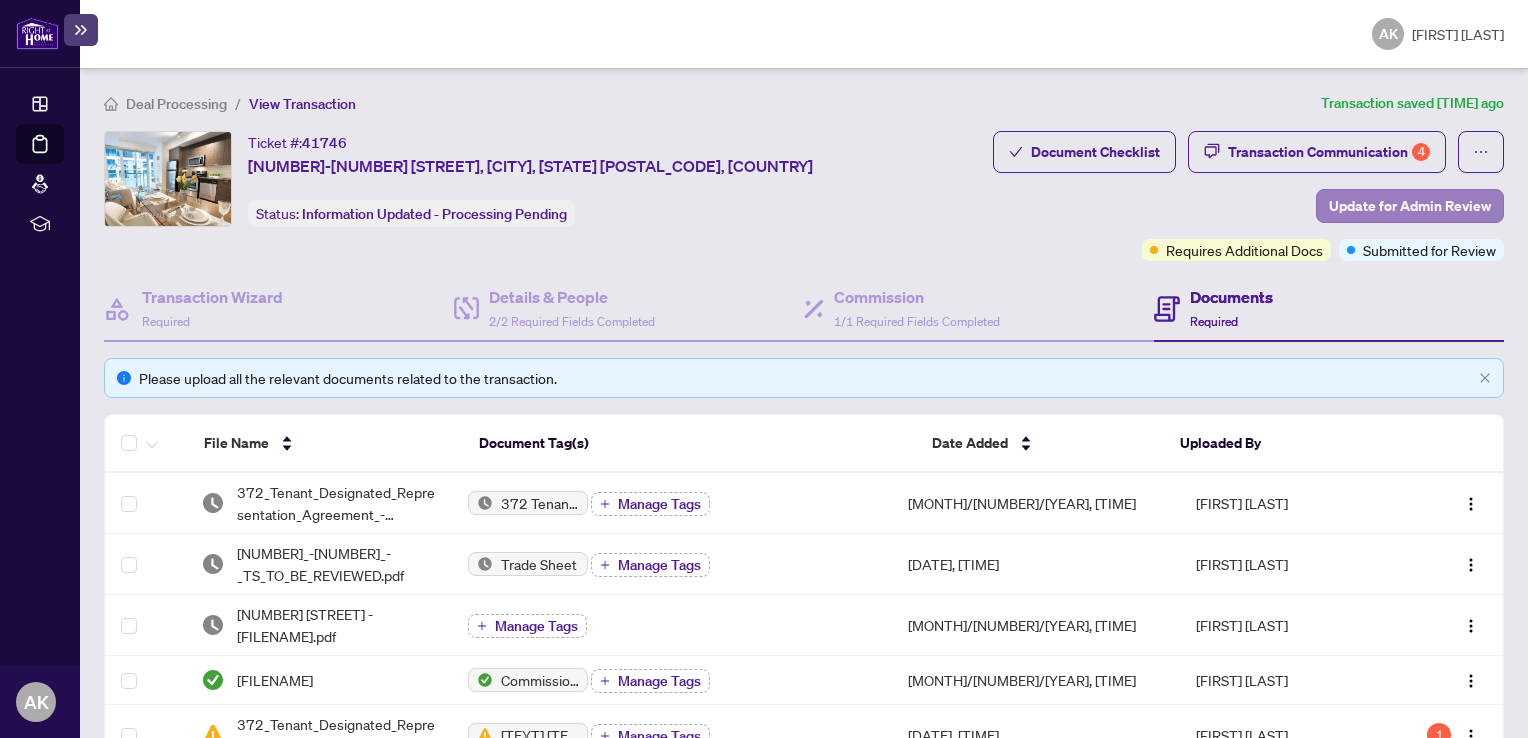 click on "Update for admin review Clicking submit will notify the admin team to review your transaction and attachments. You can still view or modify your transaction during this process.   Check additional options if needed: Confirmation of Closing Mutual Release Deposit Receipt Request Team Deal Cancel Submit Cancel OK" at bounding box center [0, 0] 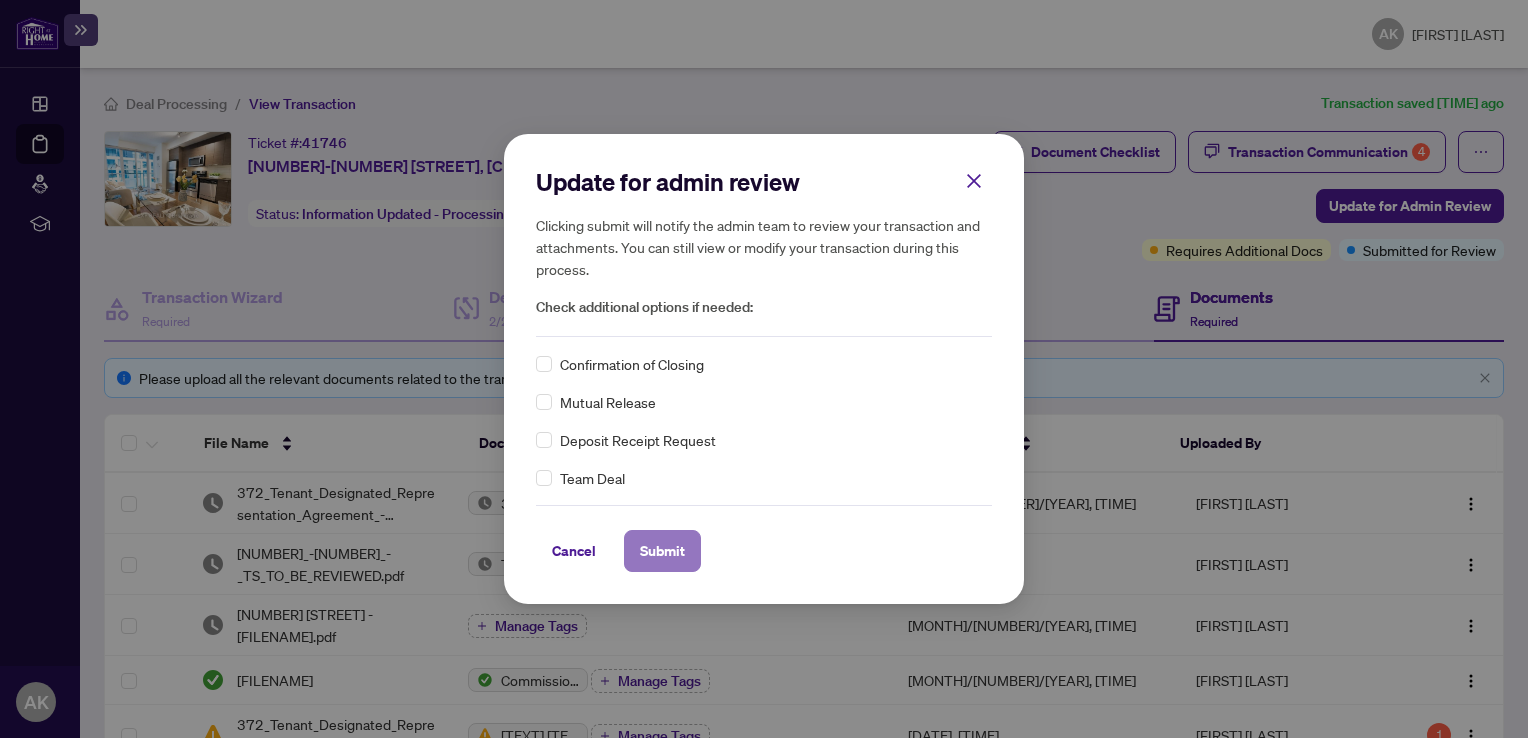 click on "Submit" at bounding box center (0, 0) 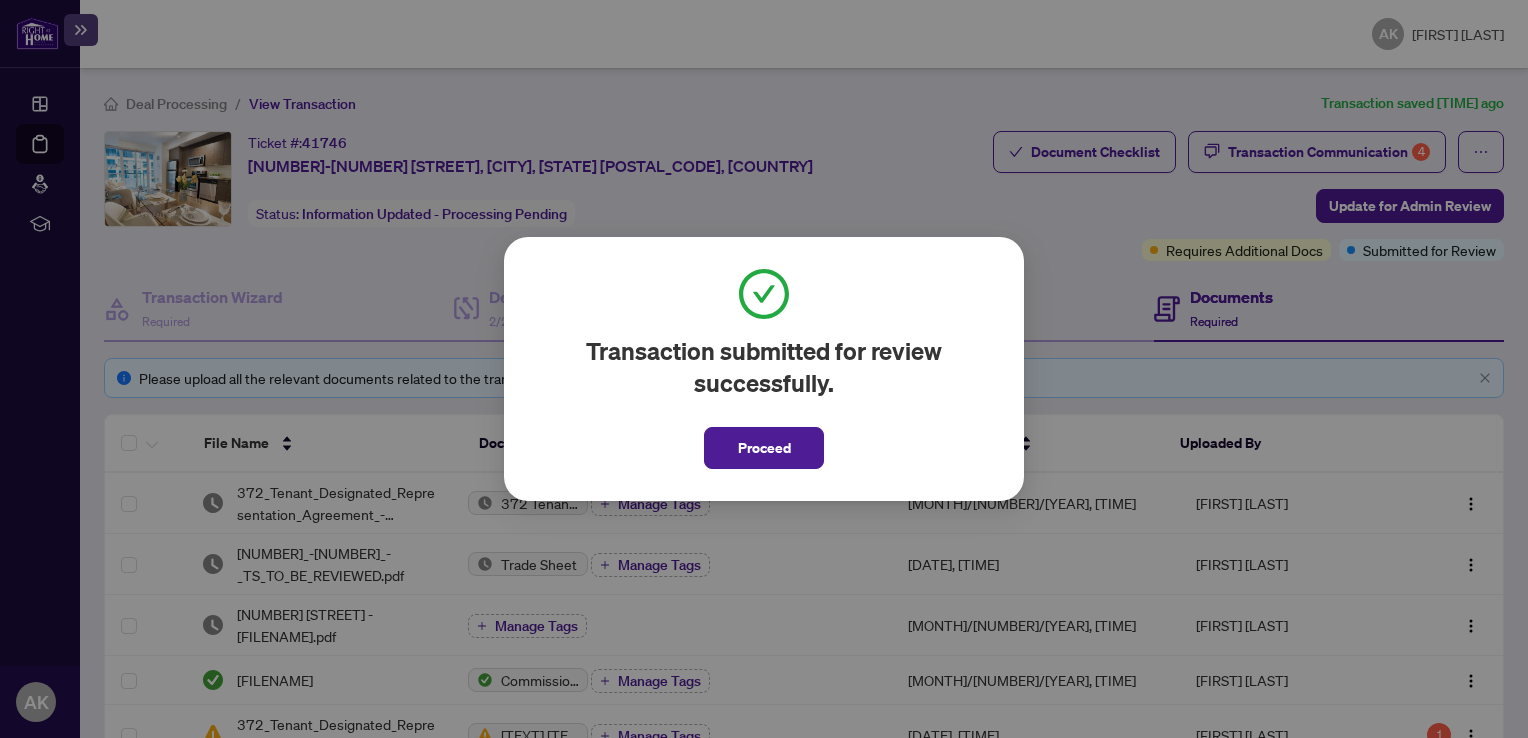 click on "Proceed" at bounding box center (764, 448) 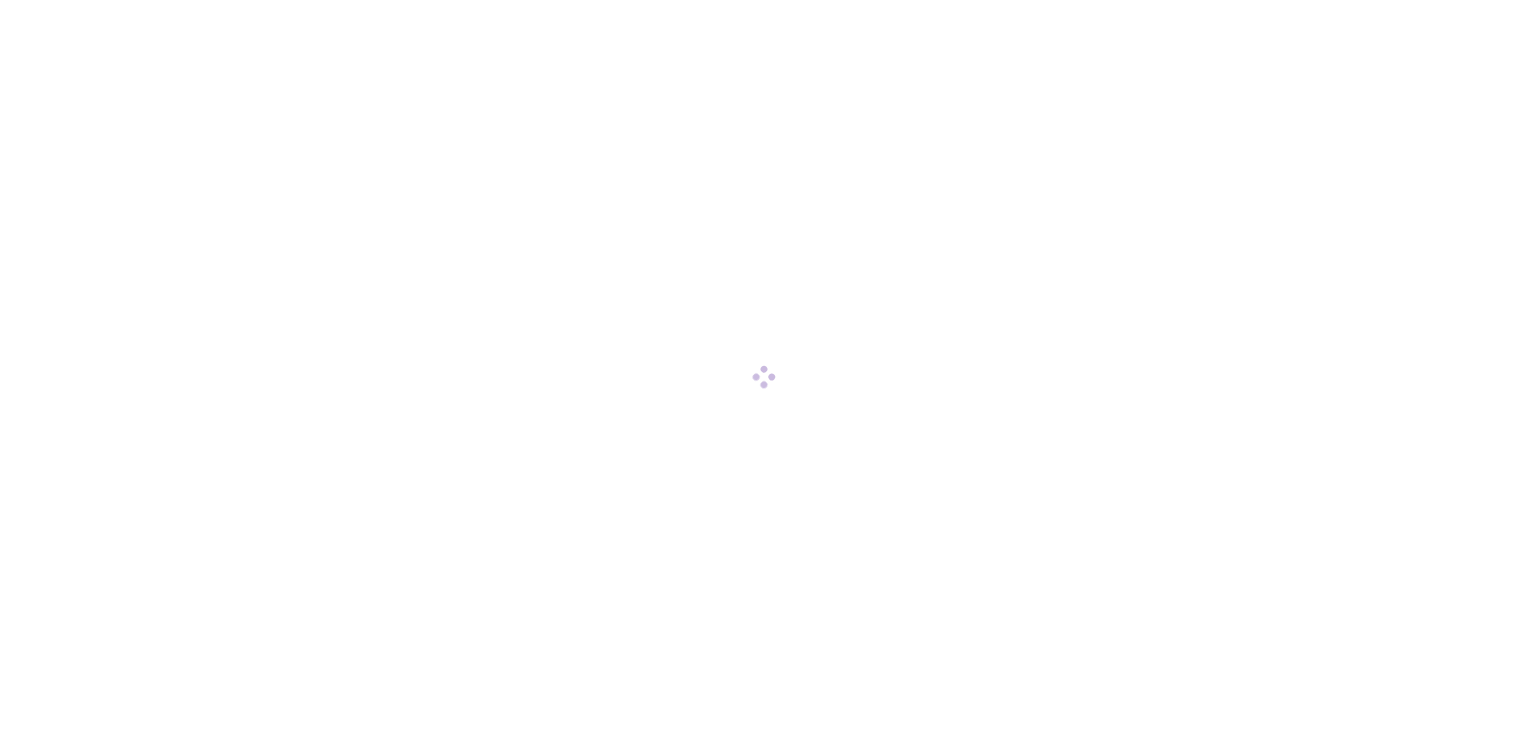 scroll, scrollTop: 0, scrollLeft: 0, axis: both 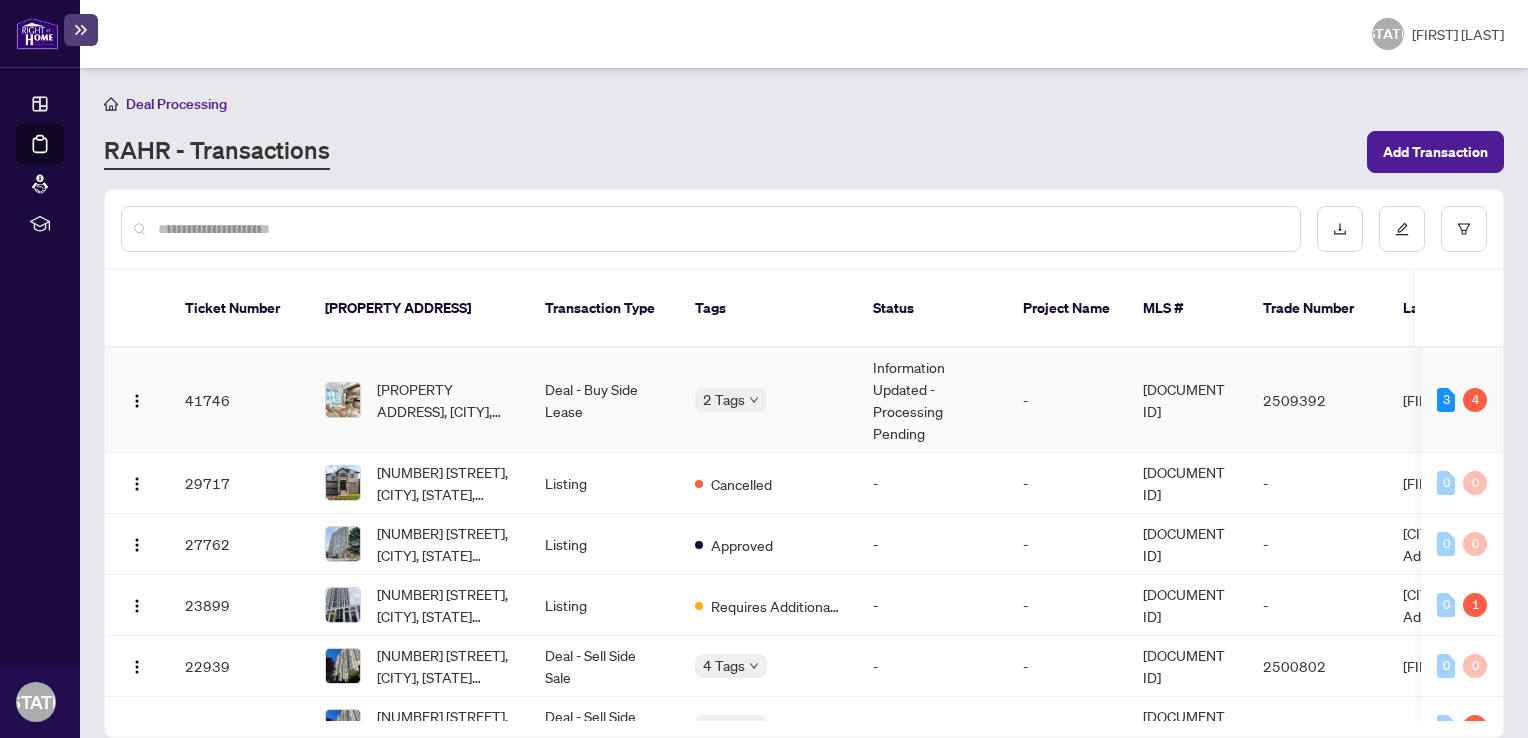 click on "Deal - Buy Side Lease" at bounding box center (604, 400) 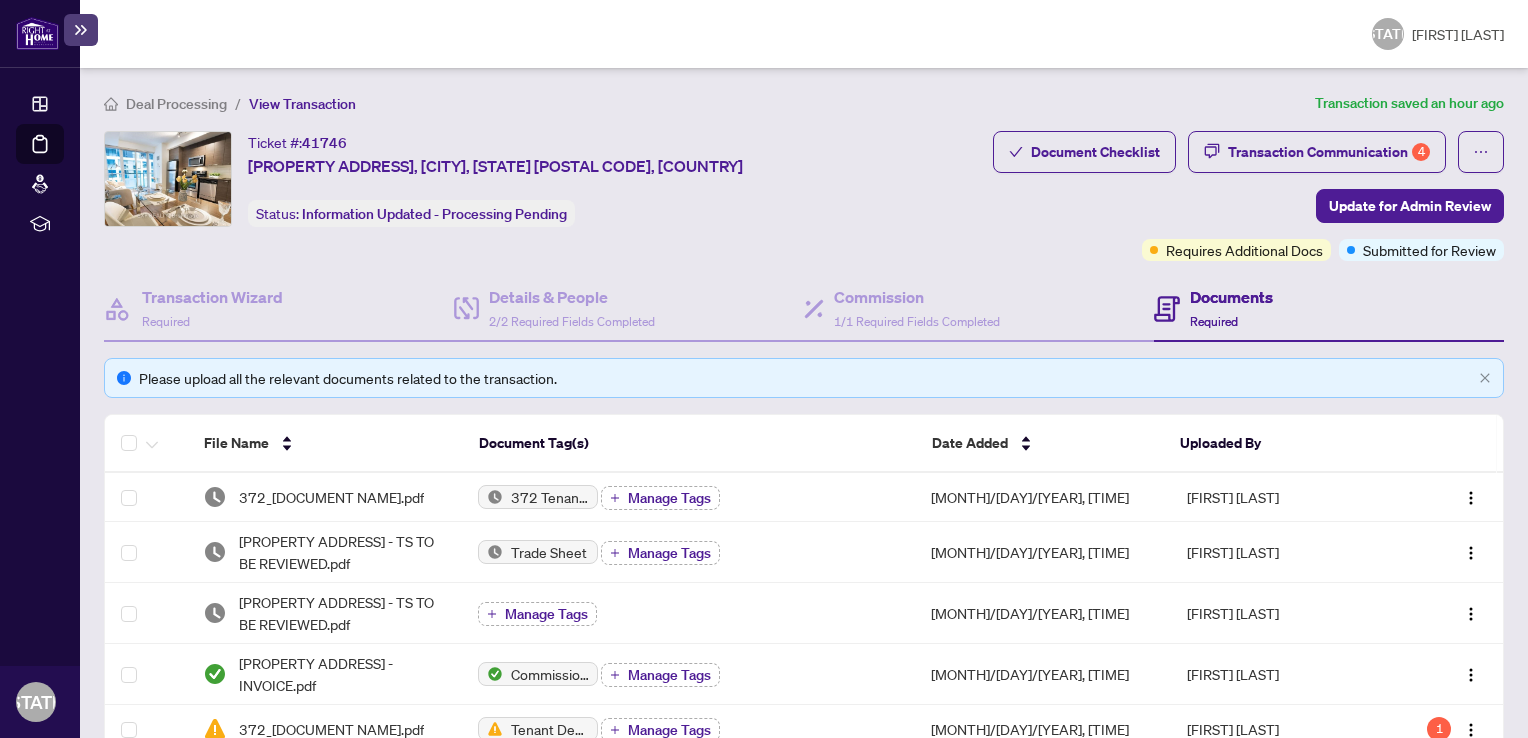 click at bounding box center (37, 33) 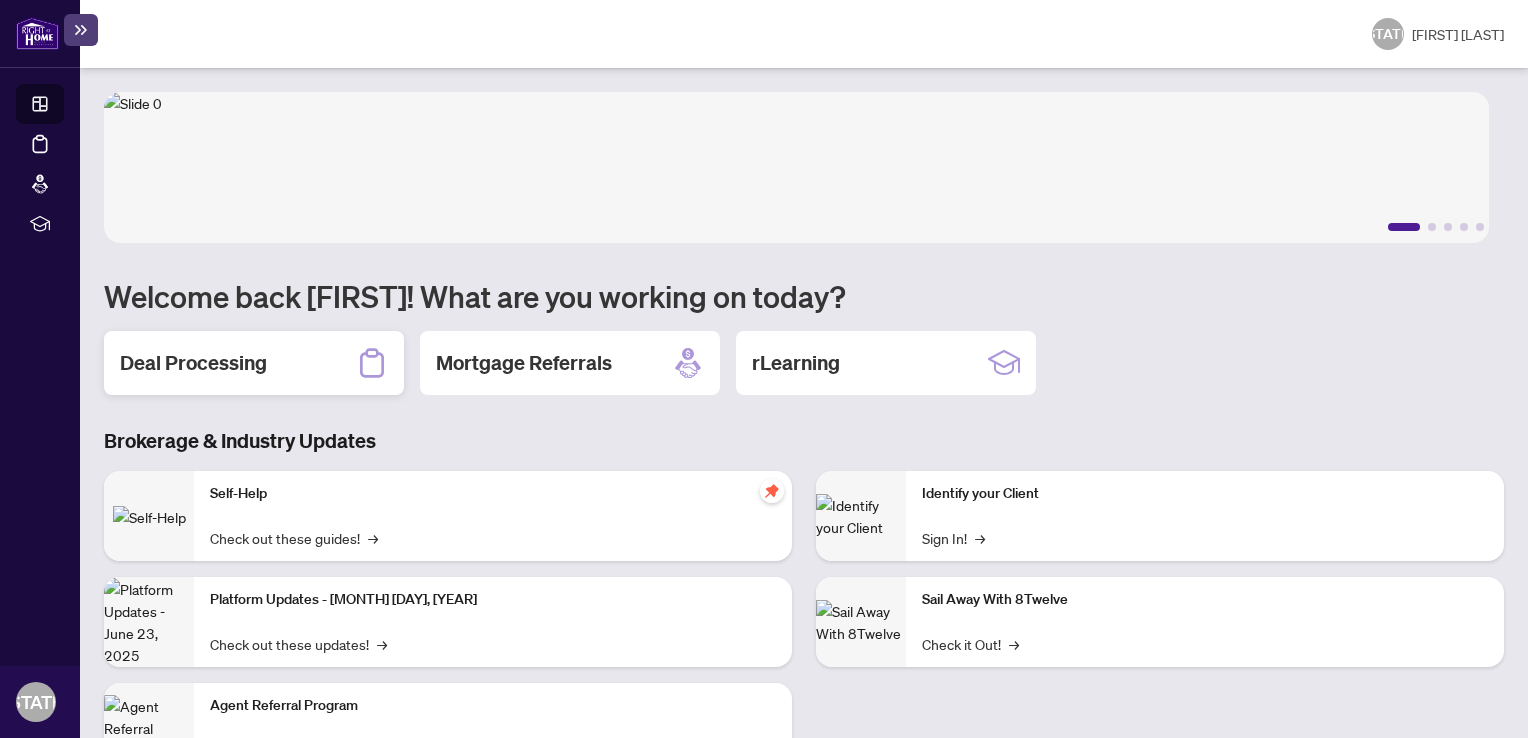 click on "Deal Processing" at bounding box center (193, 363) 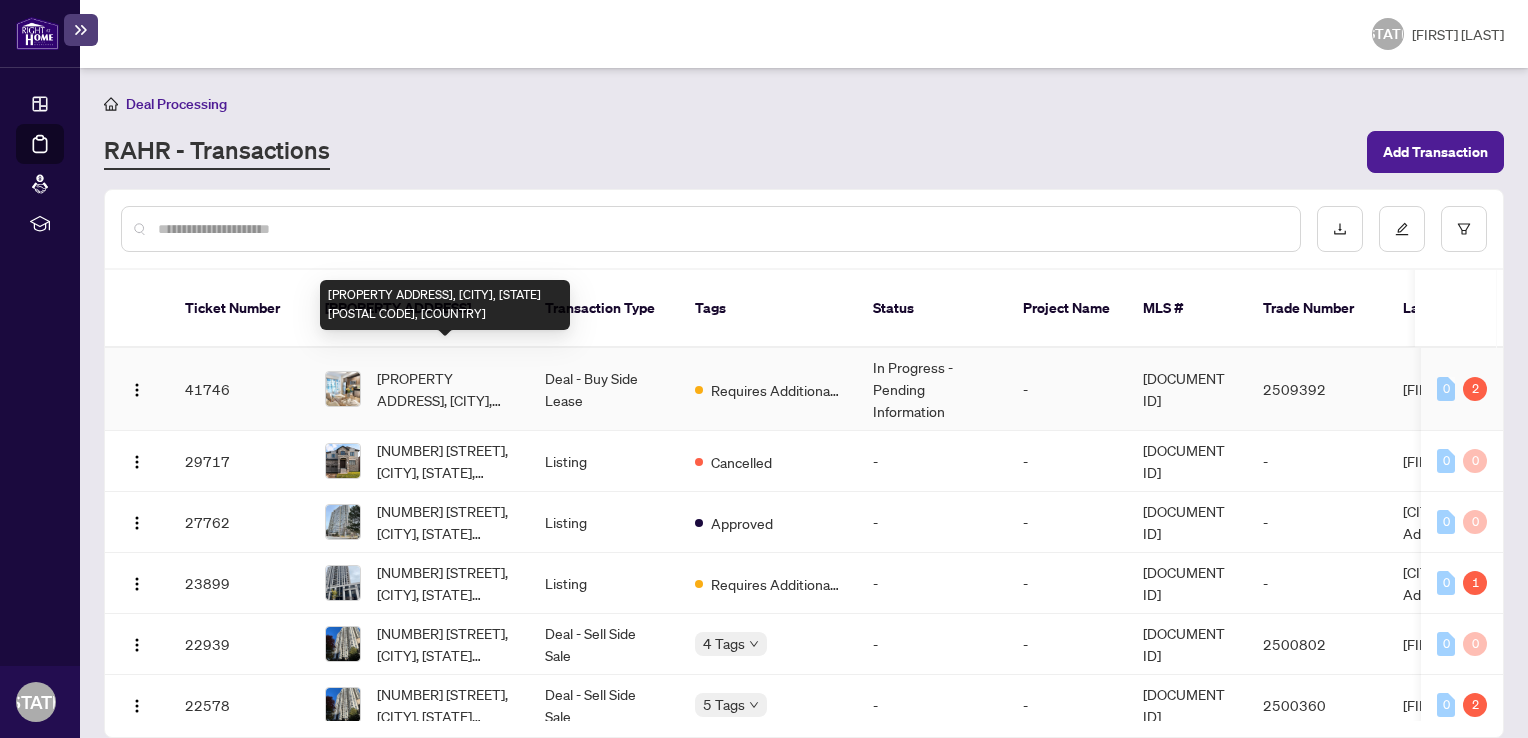 click on "[PROPERTY ADDRESS], [CITY], [STATE] [POSTAL CODE], [COUNTRY]" at bounding box center [445, 389] 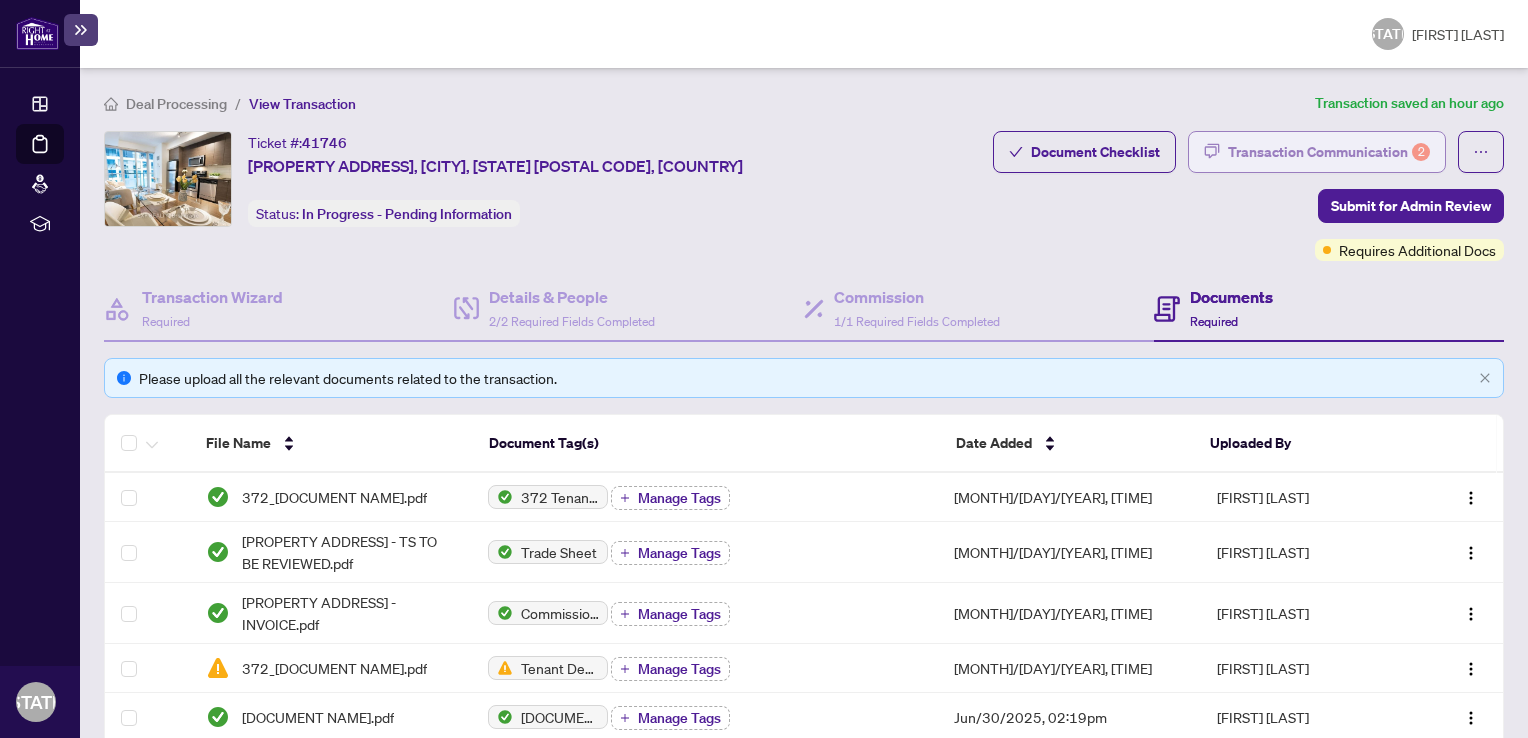 click on "Transaction Communication 2" at bounding box center [1329, 152] 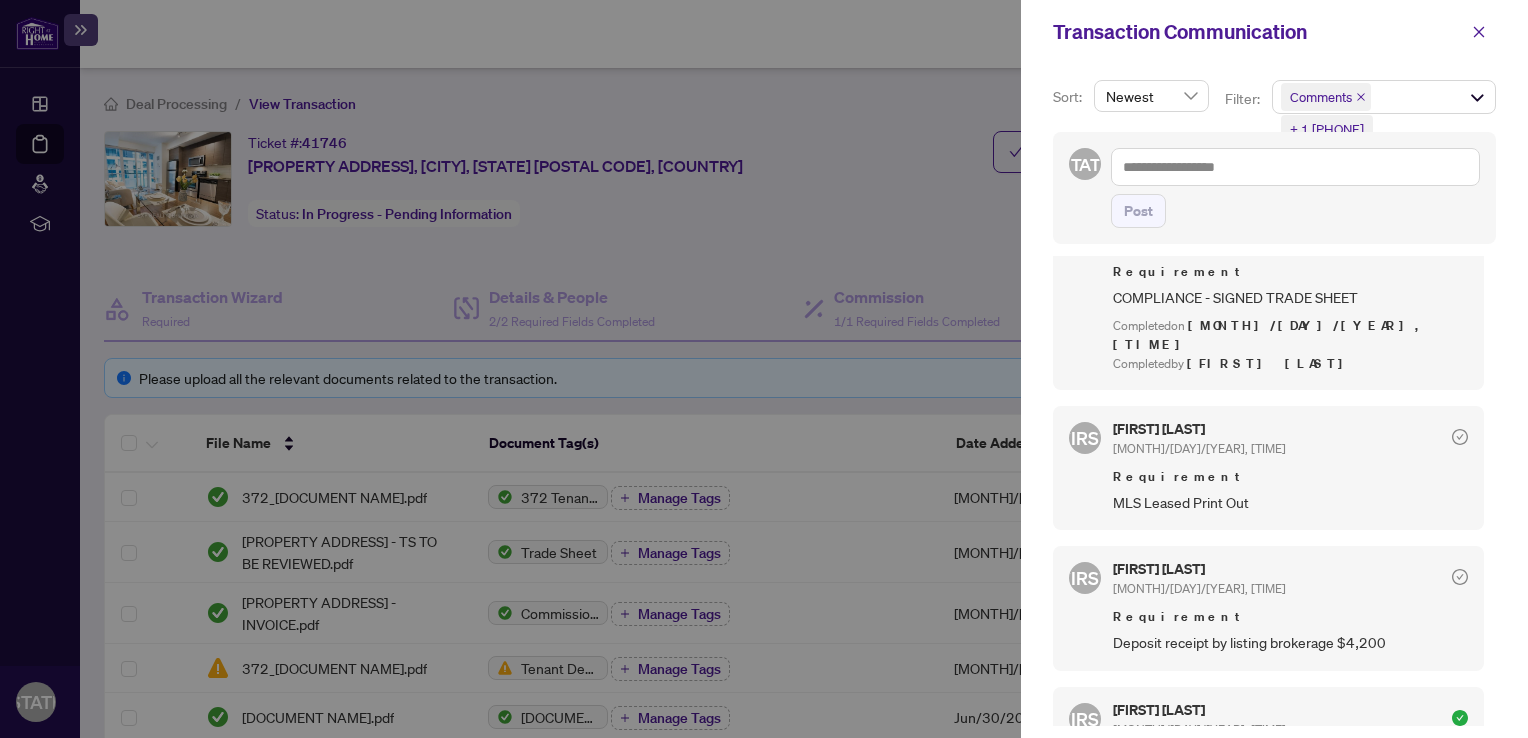 scroll, scrollTop: 0, scrollLeft: 0, axis: both 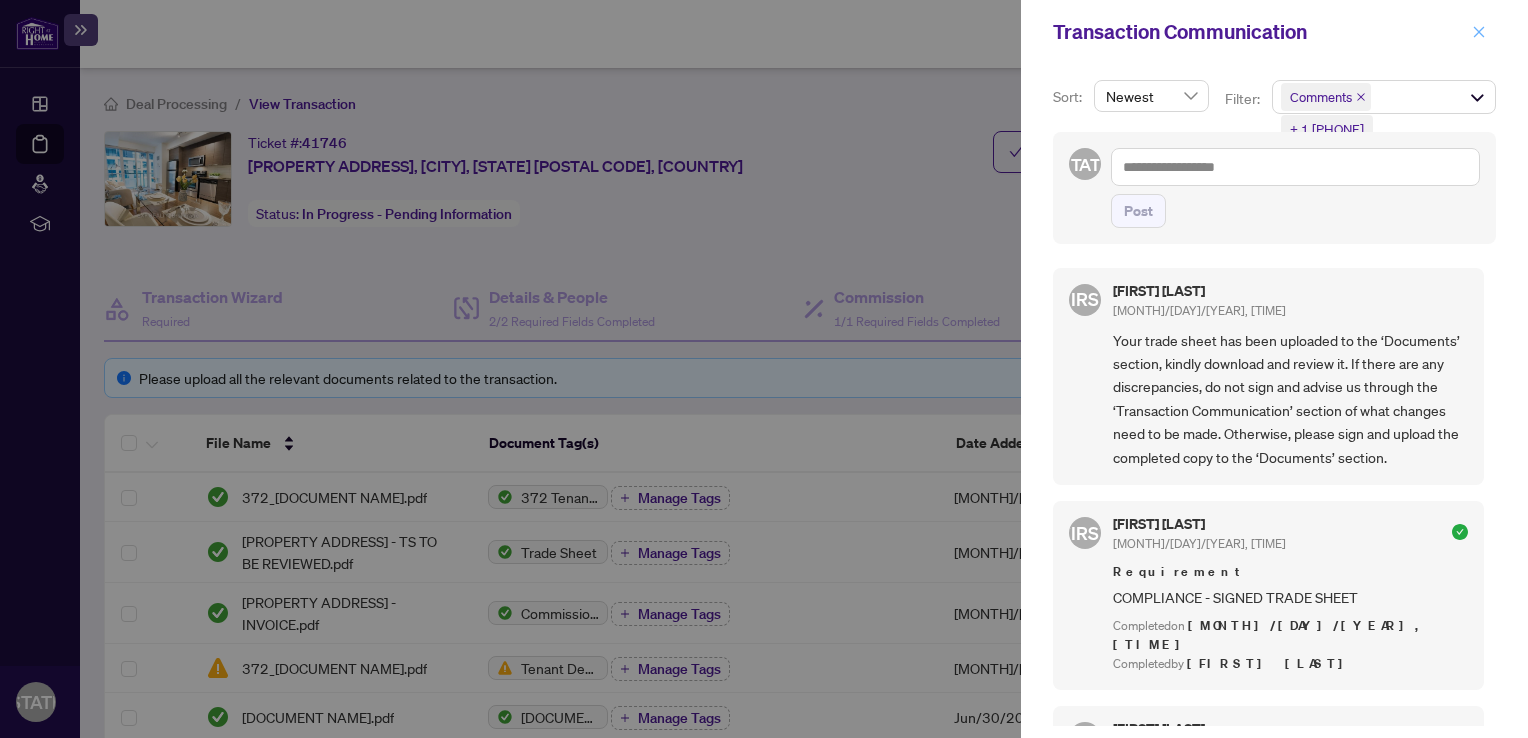 click at bounding box center (1479, 32) 